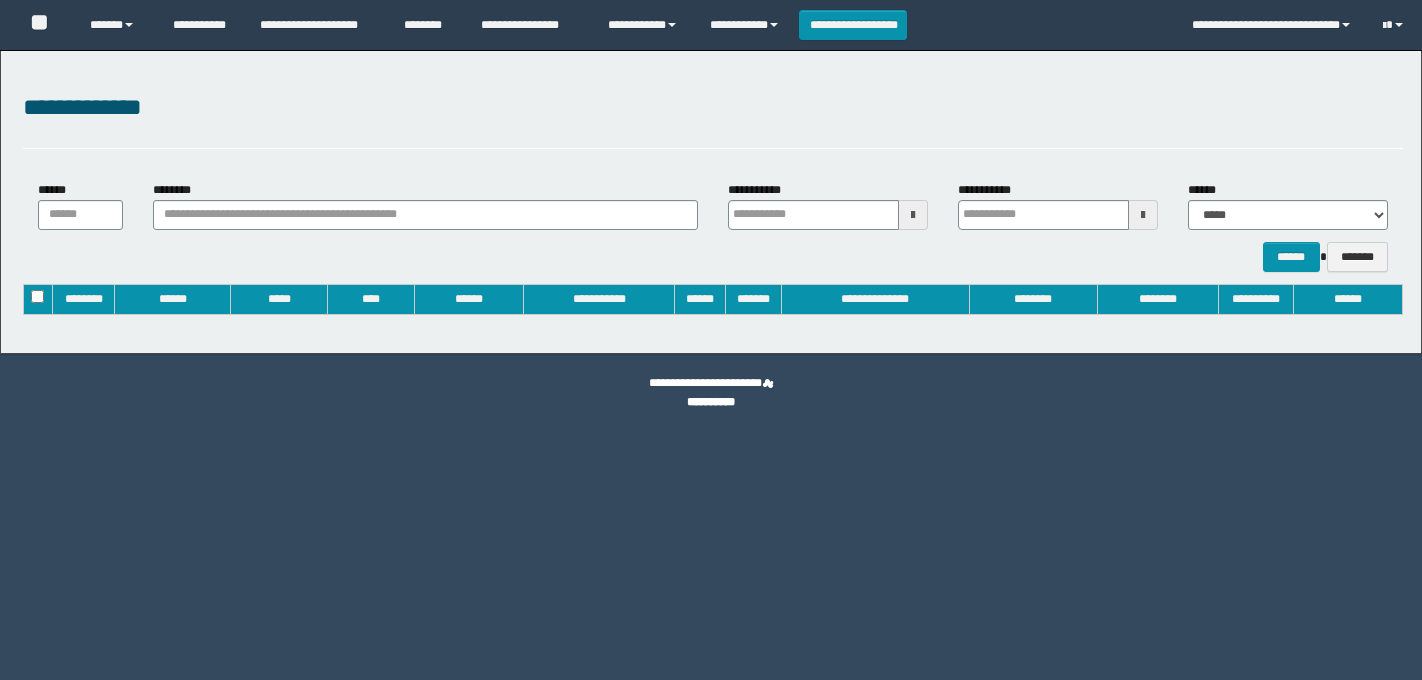type on "**********" 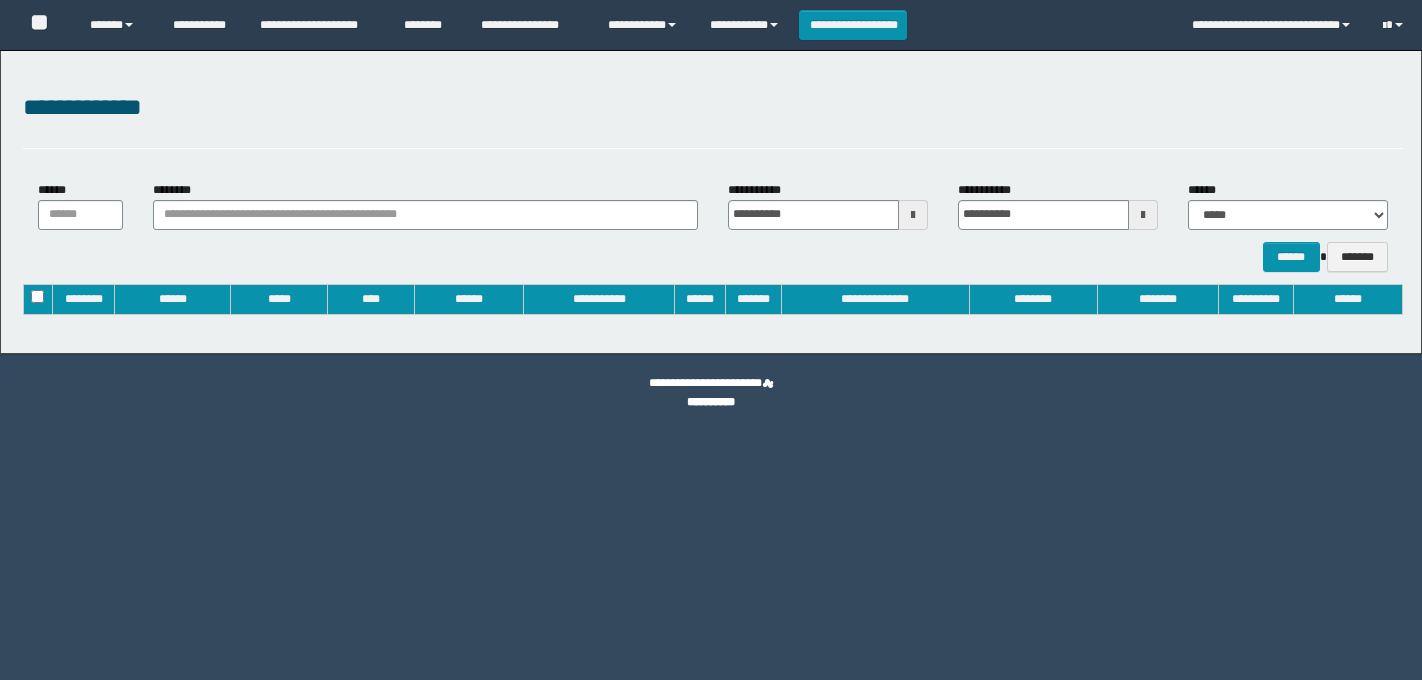 scroll, scrollTop: 0, scrollLeft: 0, axis: both 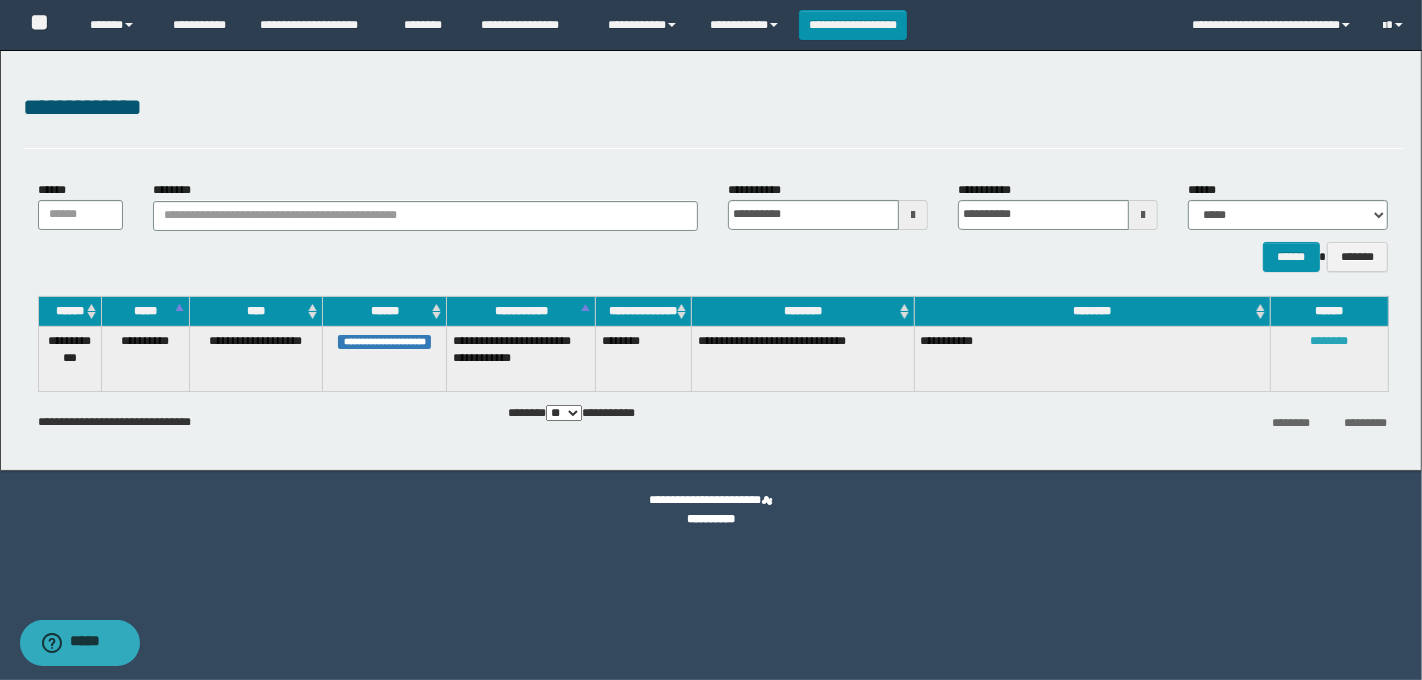 click on "********" at bounding box center [1329, 341] 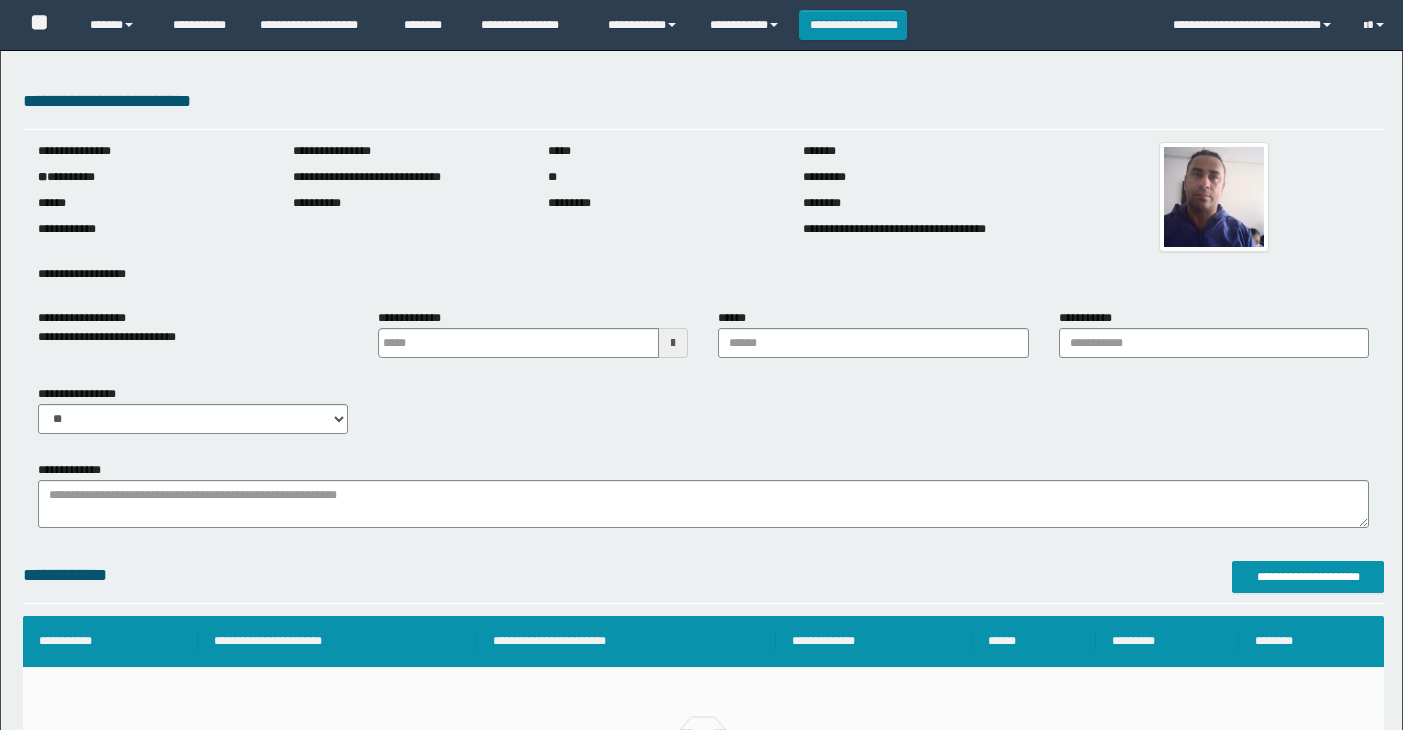 scroll, scrollTop: 0, scrollLeft: 0, axis: both 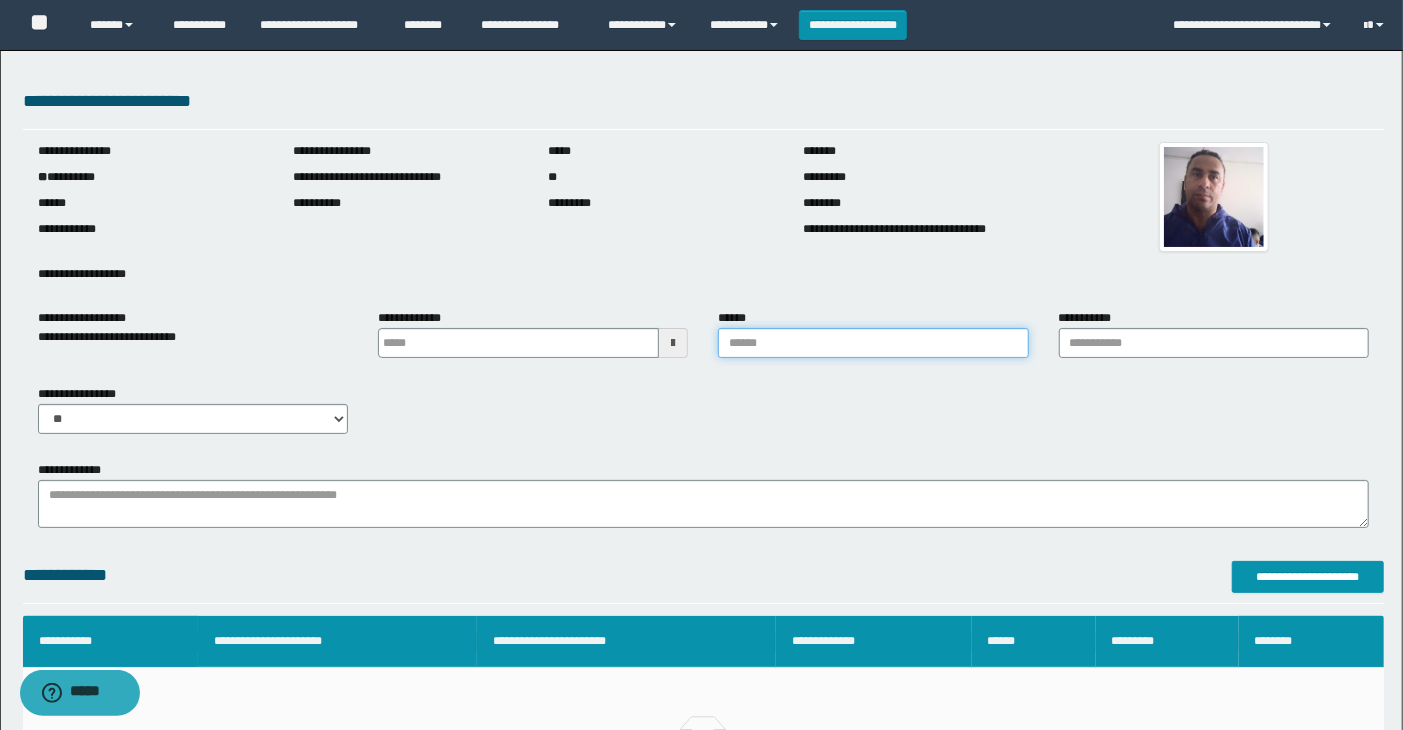click on "******" at bounding box center (873, 343) 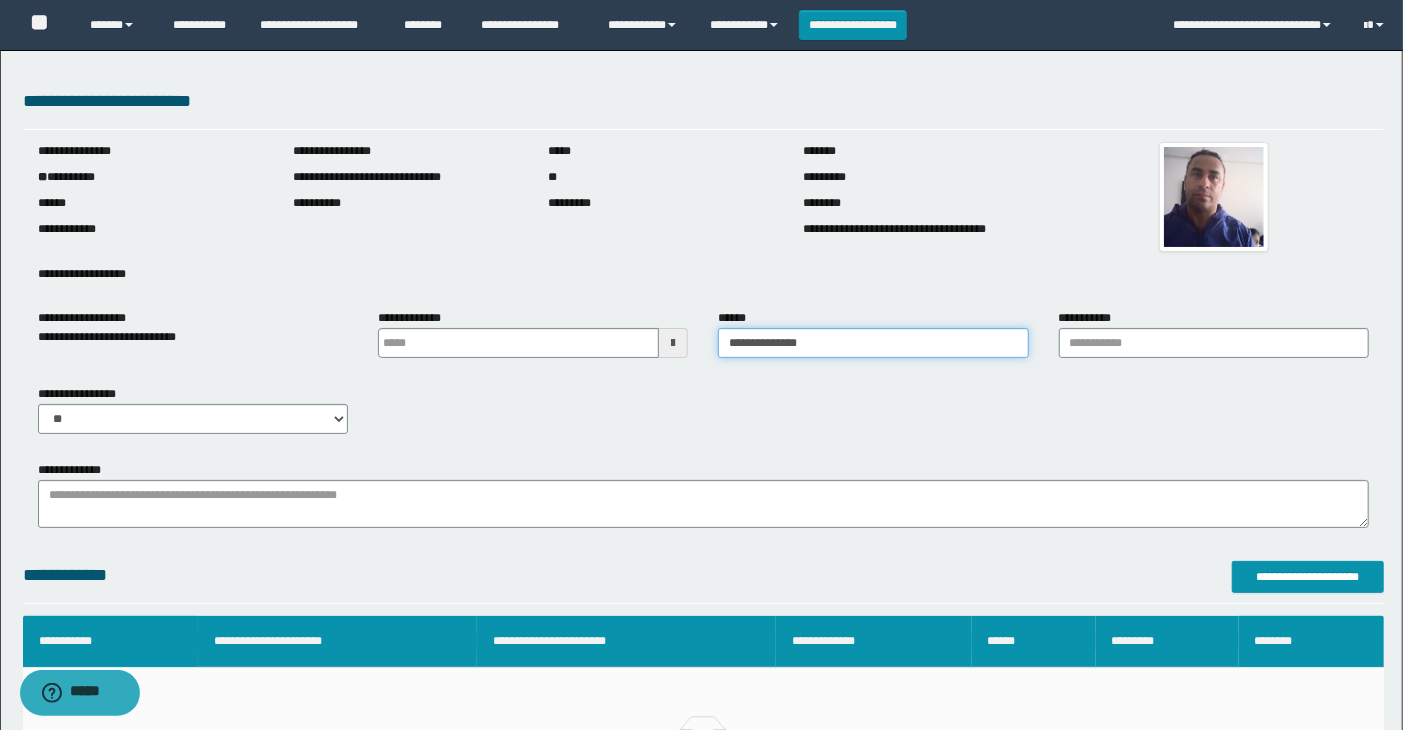 drag, startPoint x: 870, startPoint y: 346, endPoint x: 635, endPoint y: 344, distance: 235.00851 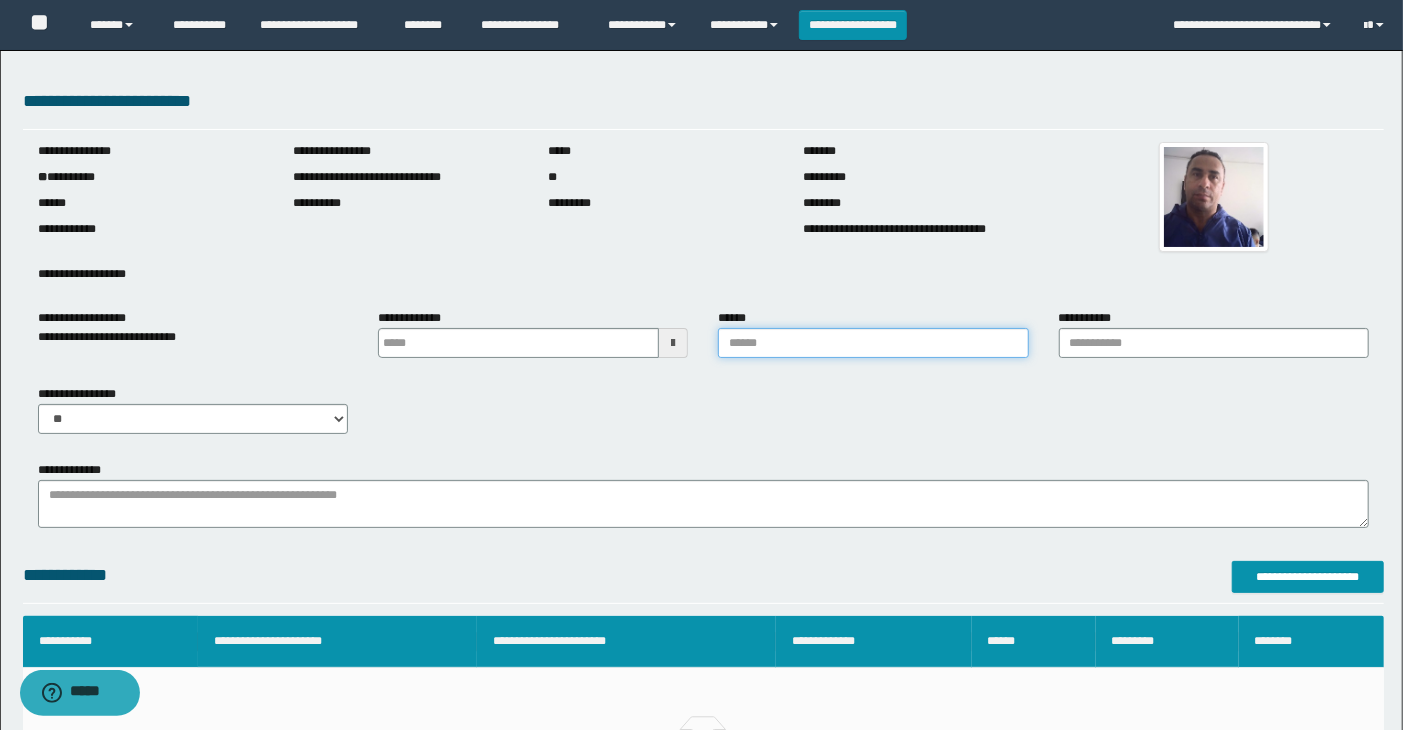 click on "******" at bounding box center (873, 343) 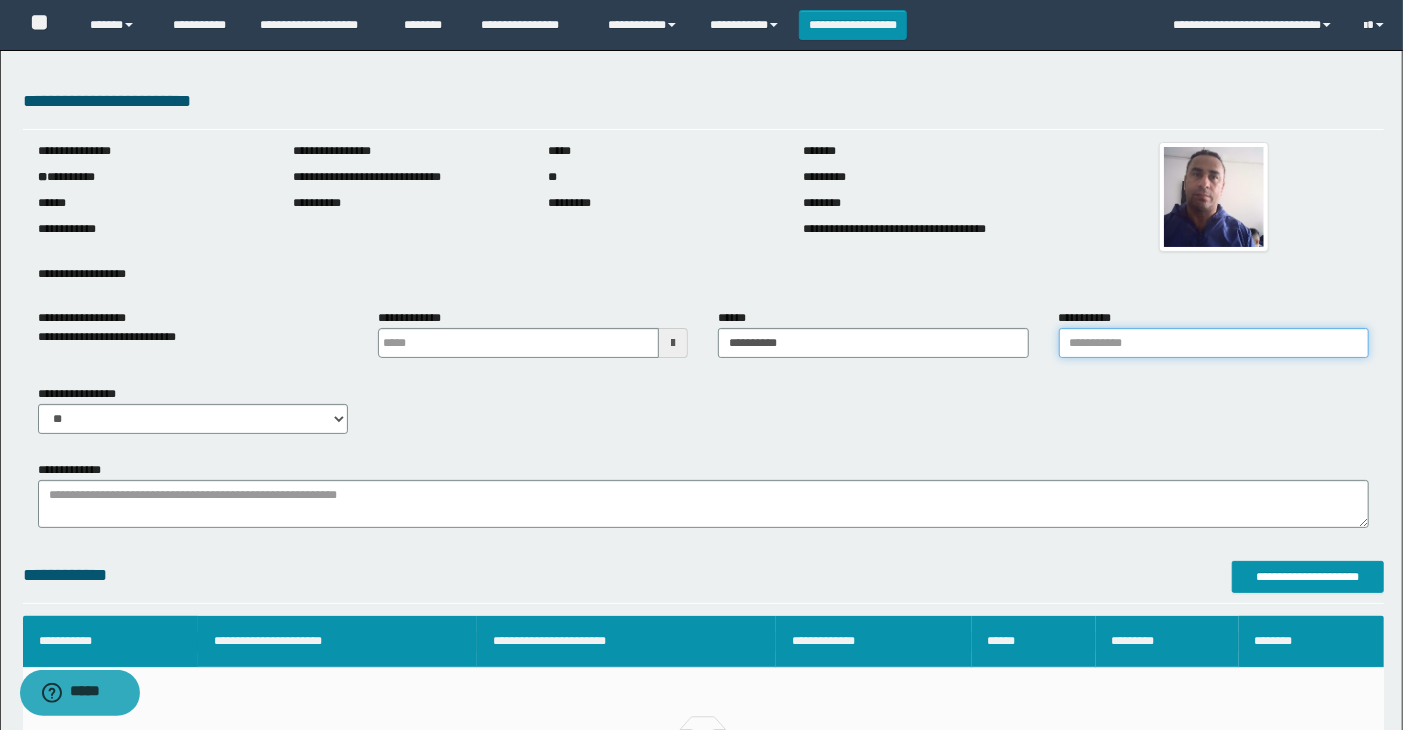 drag, startPoint x: 1133, startPoint y: 340, endPoint x: 1328, endPoint y: 364, distance: 196.47137 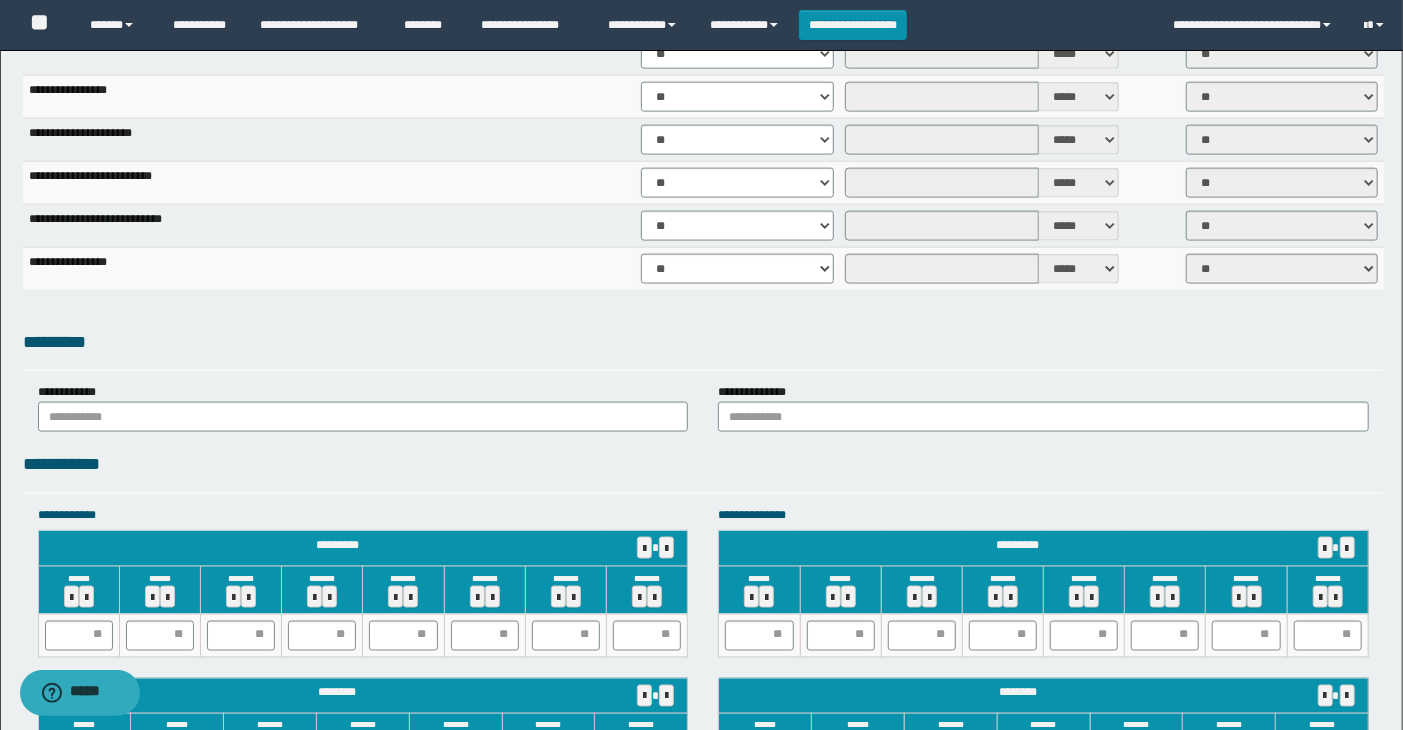 scroll, scrollTop: 1666, scrollLeft: 0, axis: vertical 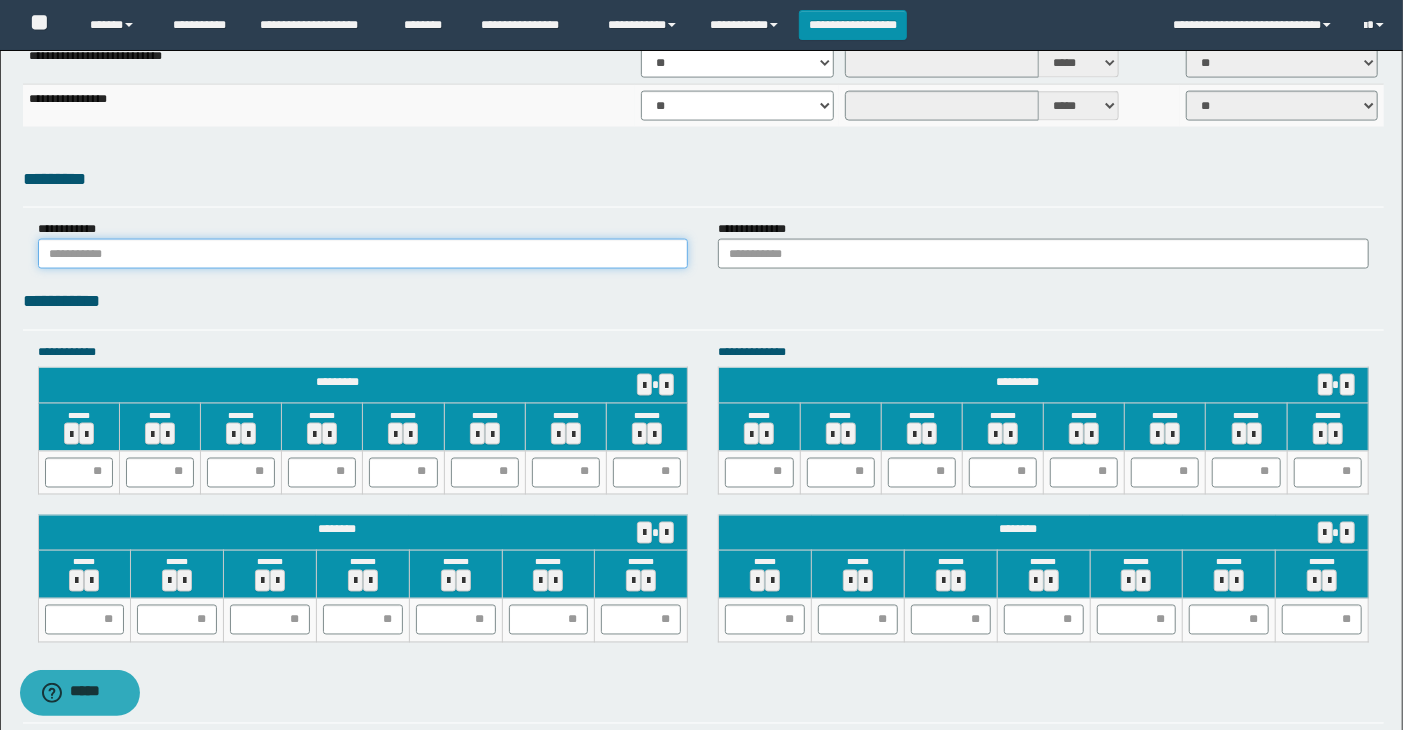 click at bounding box center (363, 254) 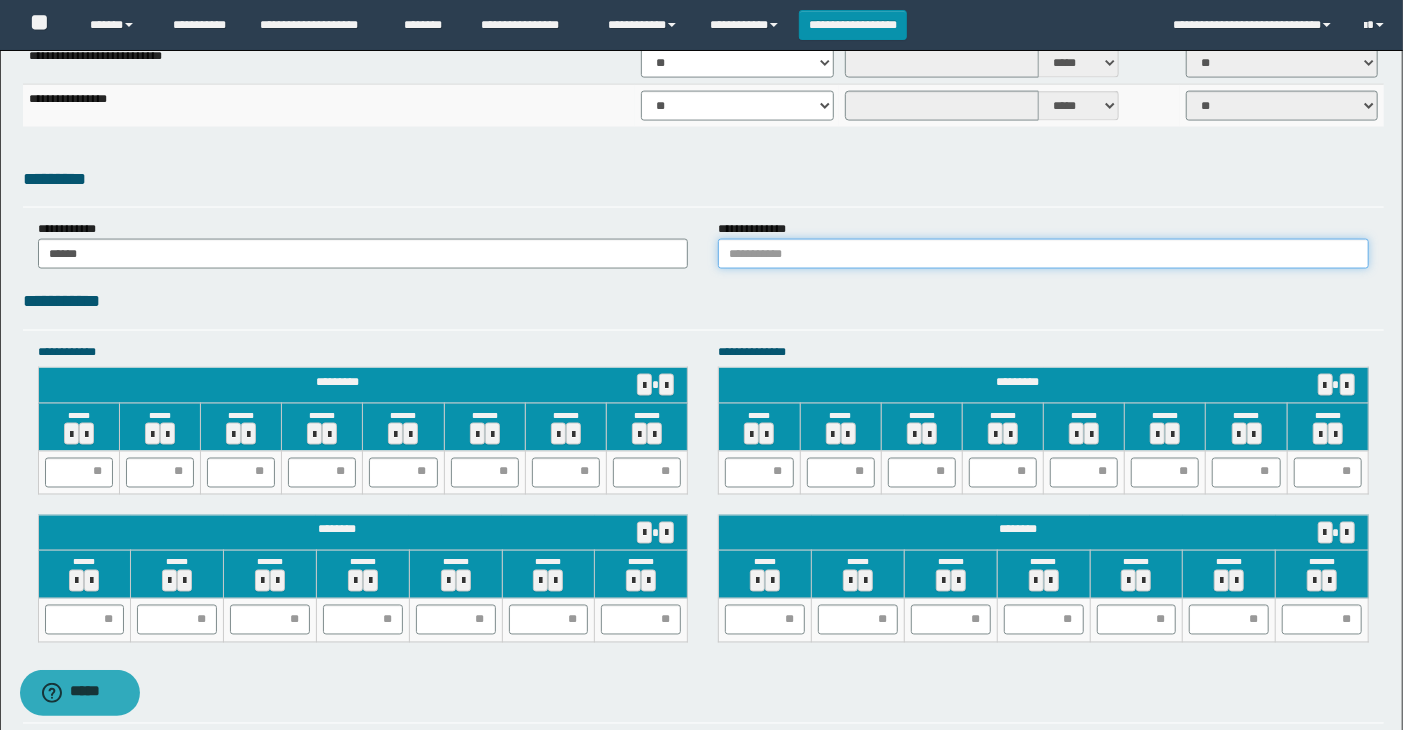 click at bounding box center (1043, 254) 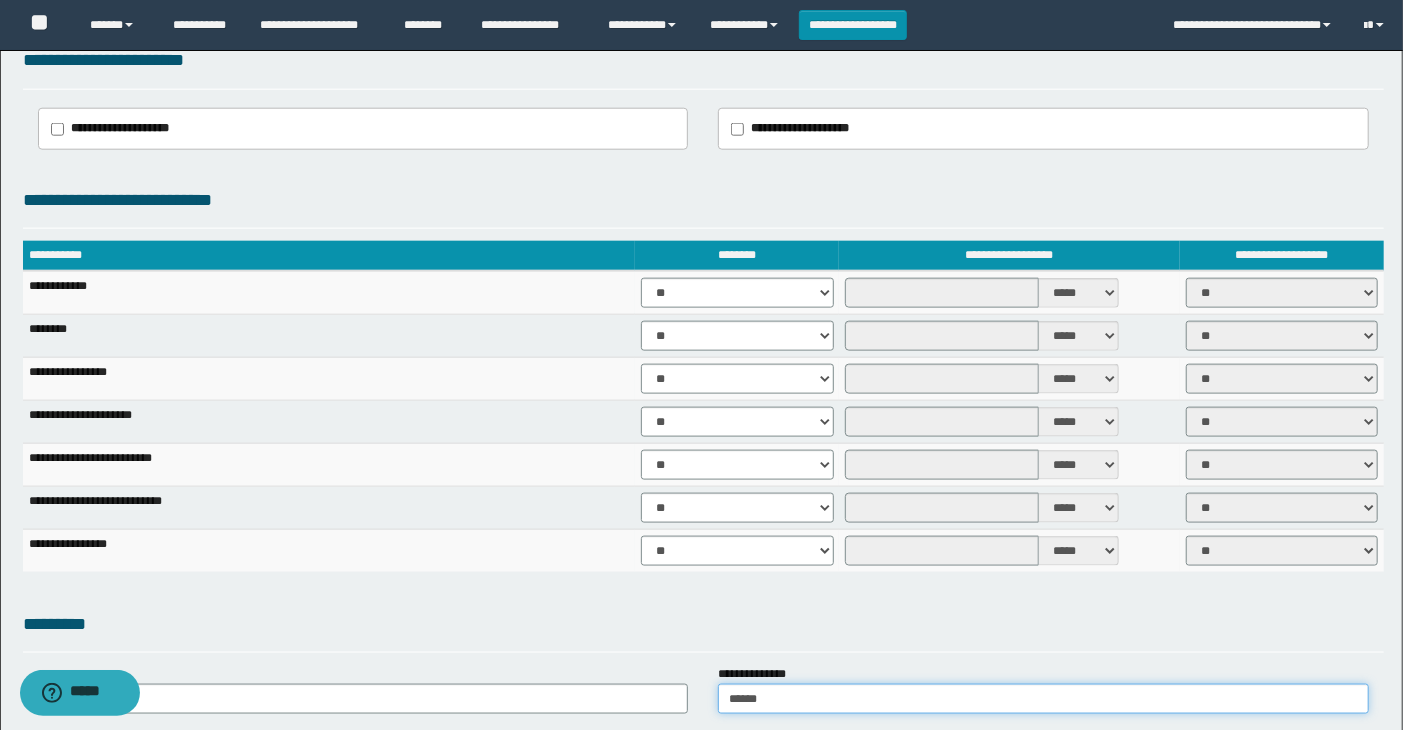 scroll, scrollTop: 1222, scrollLeft: 0, axis: vertical 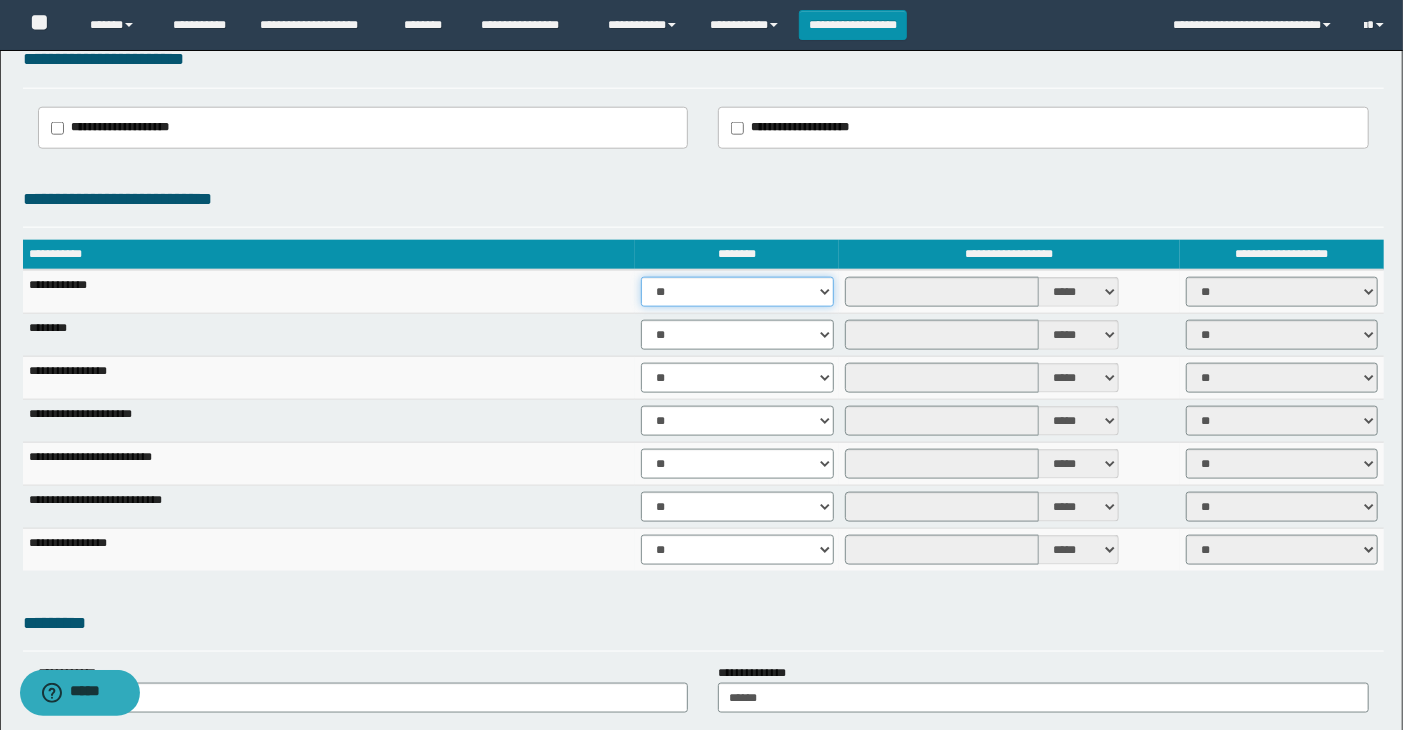 click on "**
**" at bounding box center [737, 292] 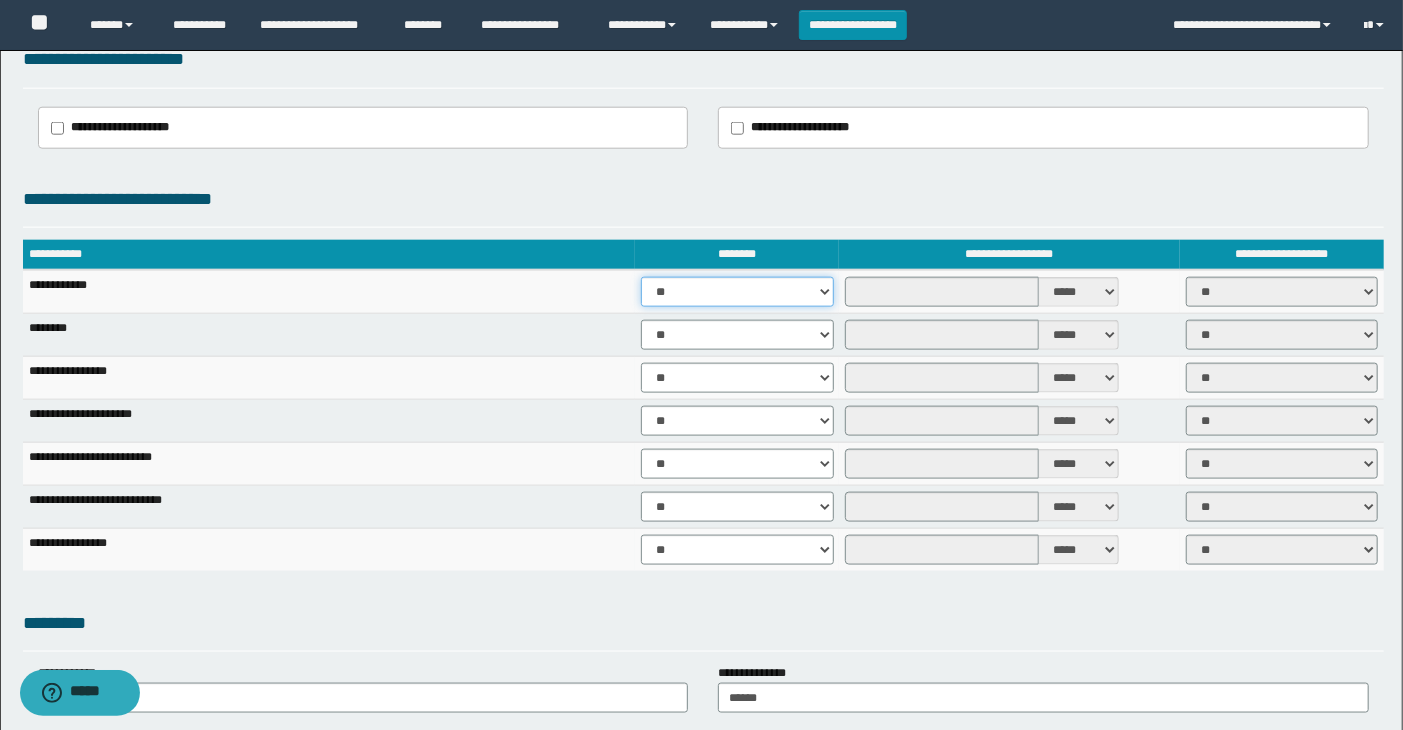 click on "**
**" at bounding box center (737, 292) 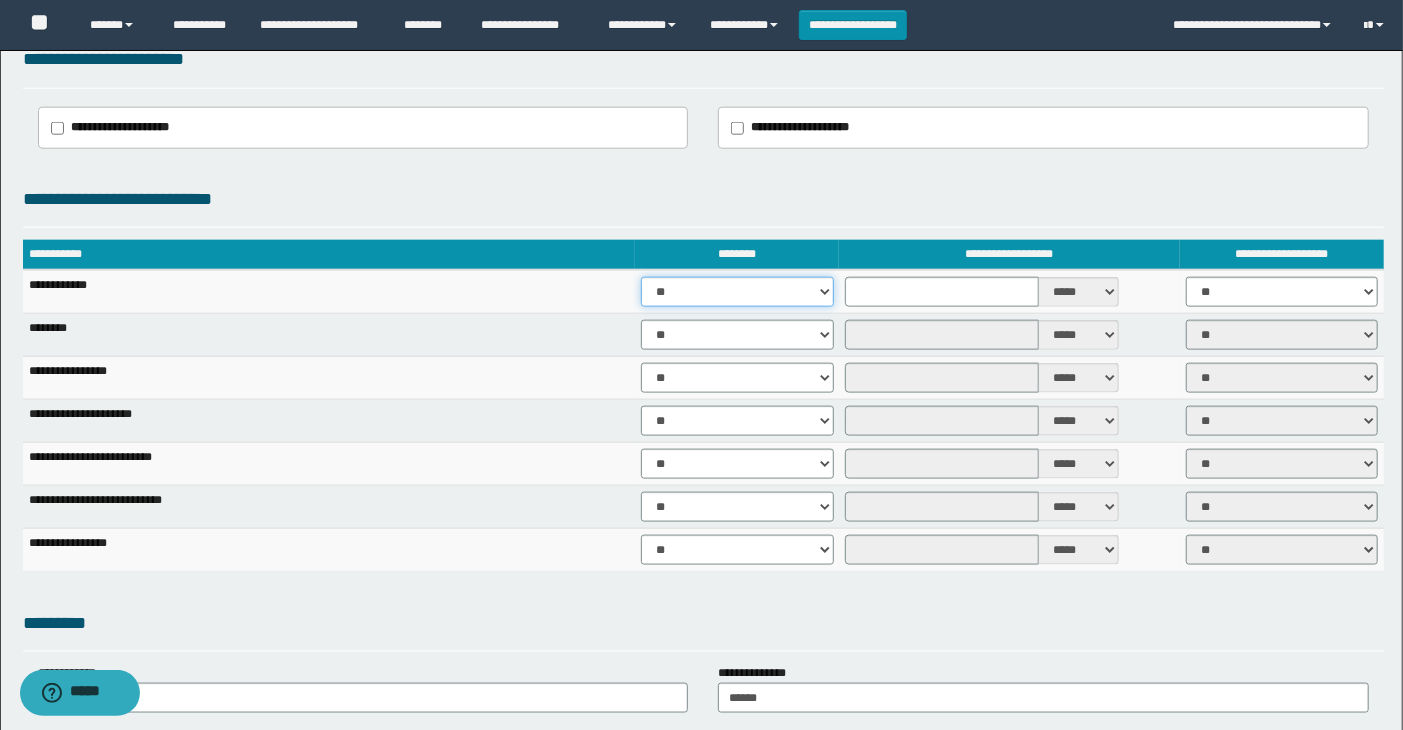 scroll, scrollTop: 1777, scrollLeft: 0, axis: vertical 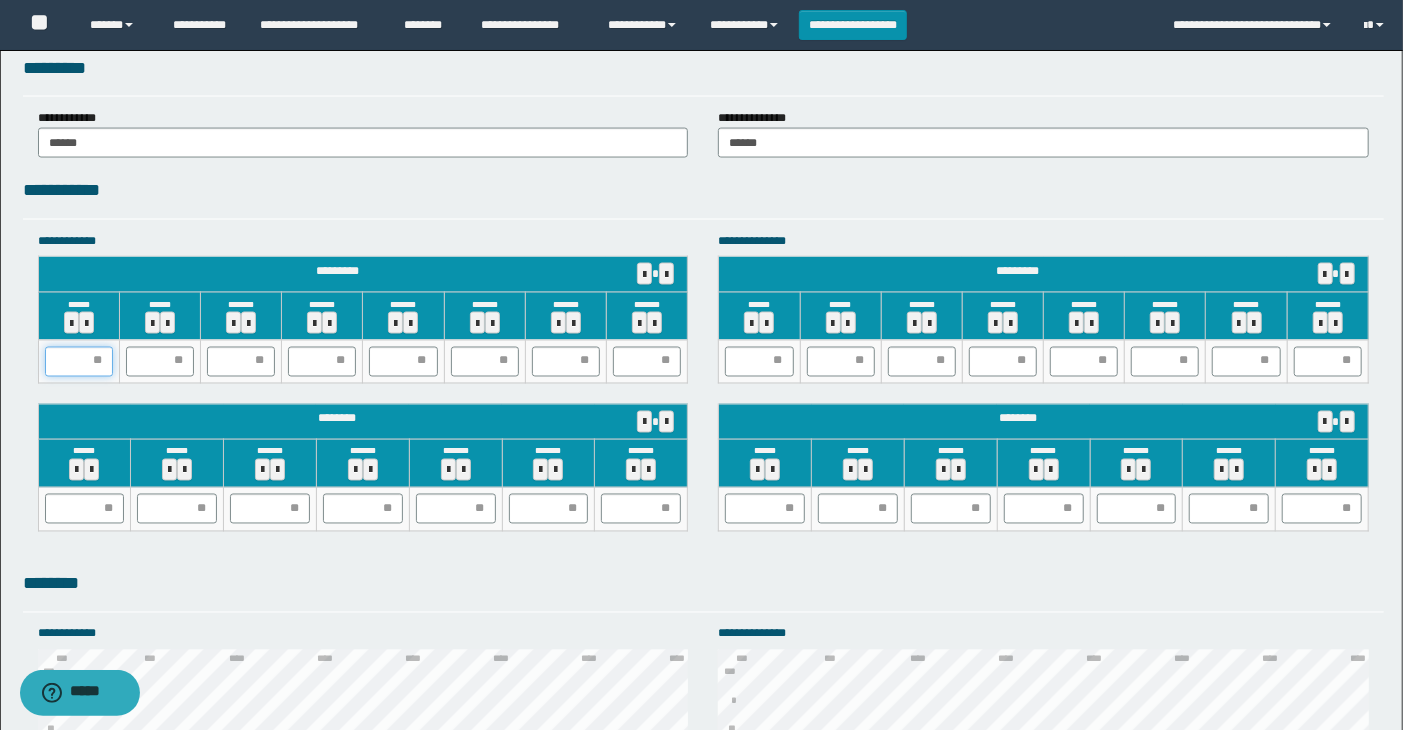 click at bounding box center [79, 362] 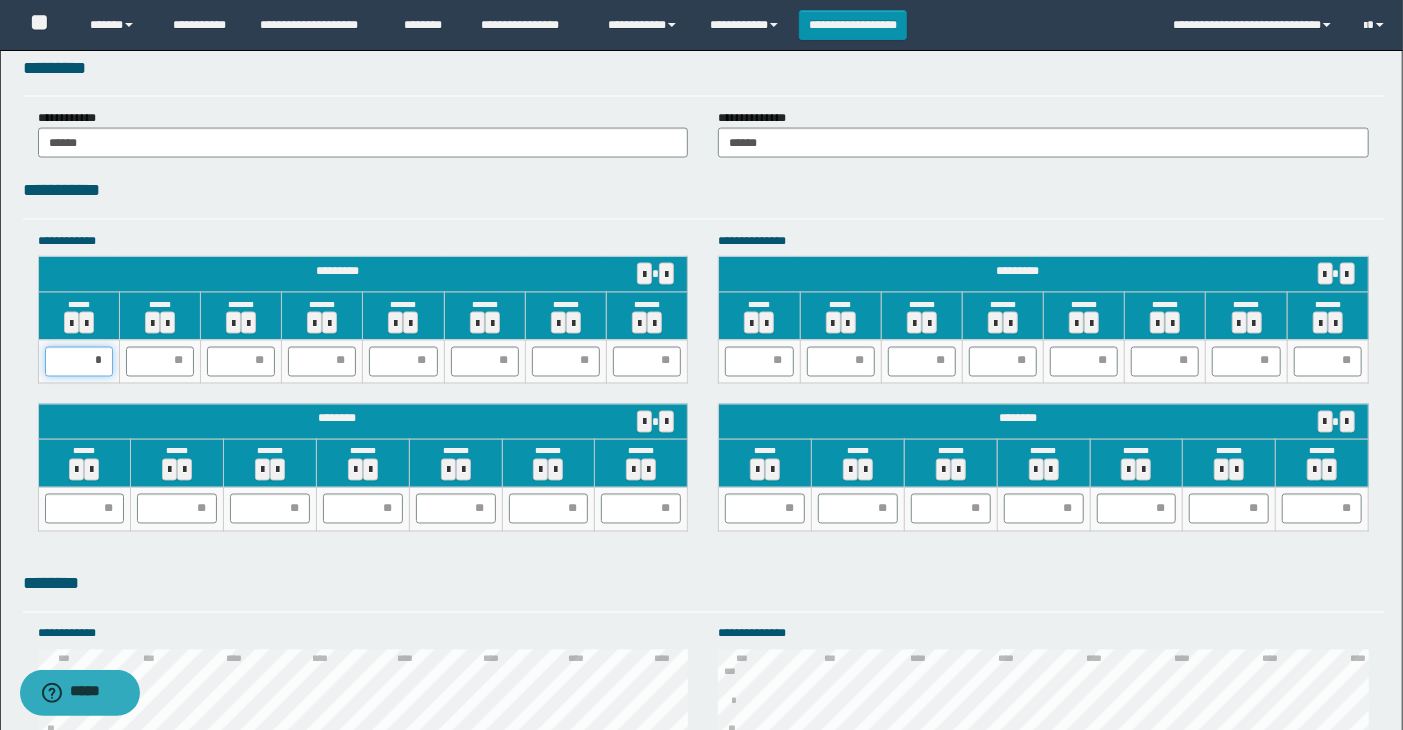 type on "**" 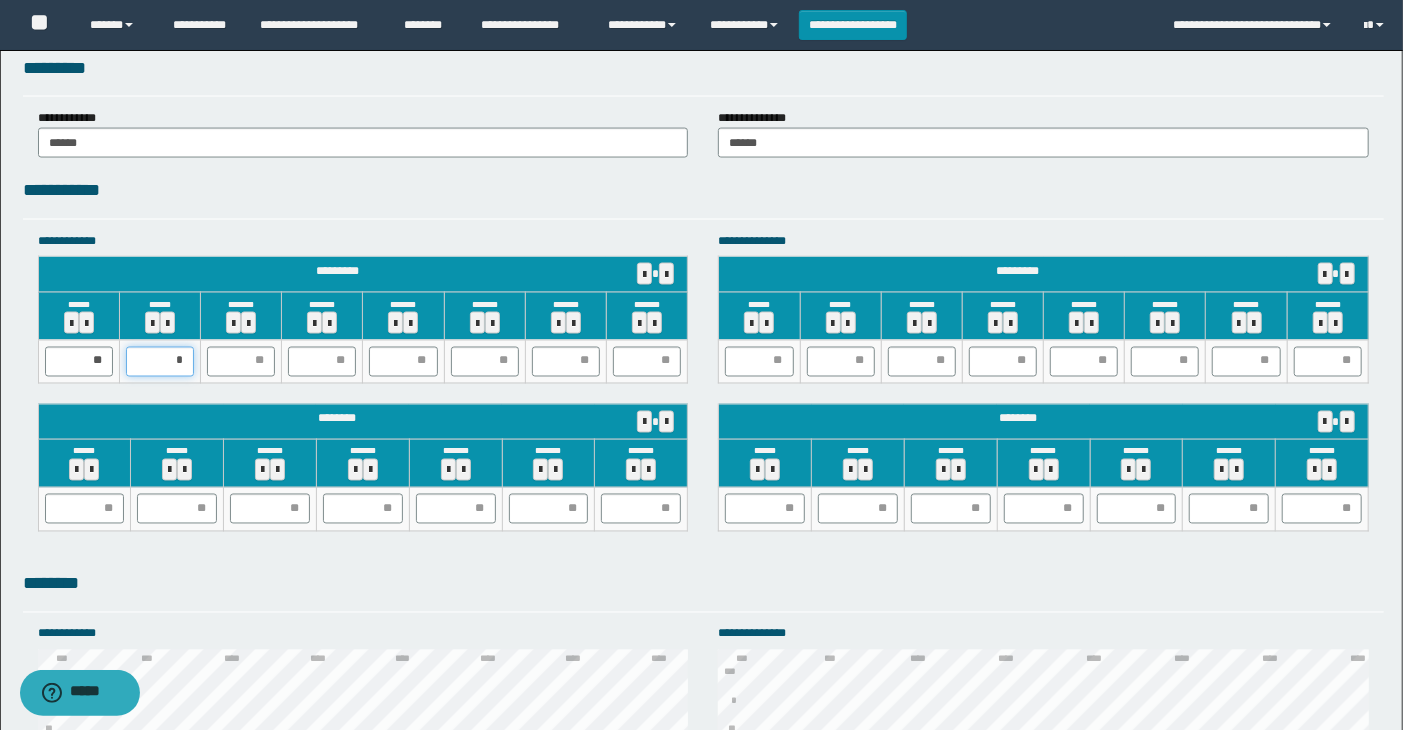 type on "**" 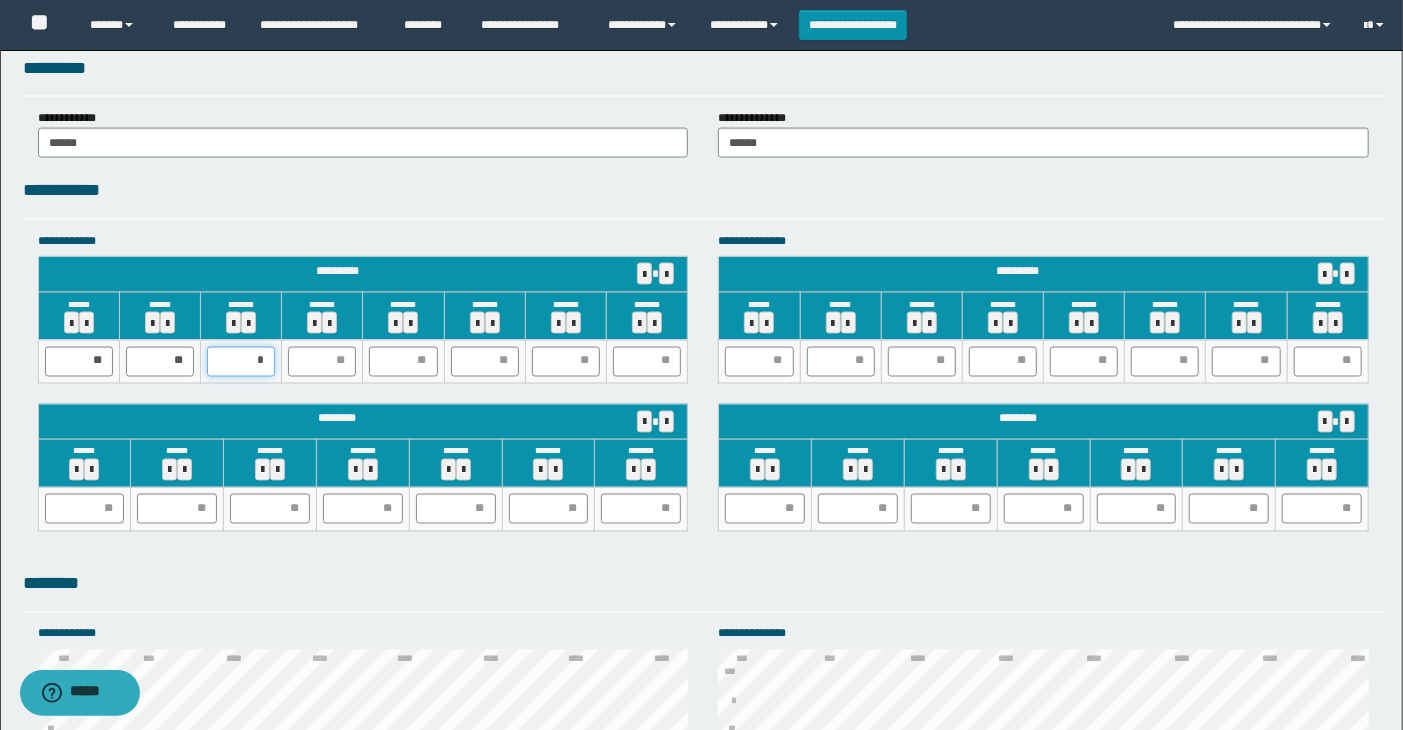 type on "**" 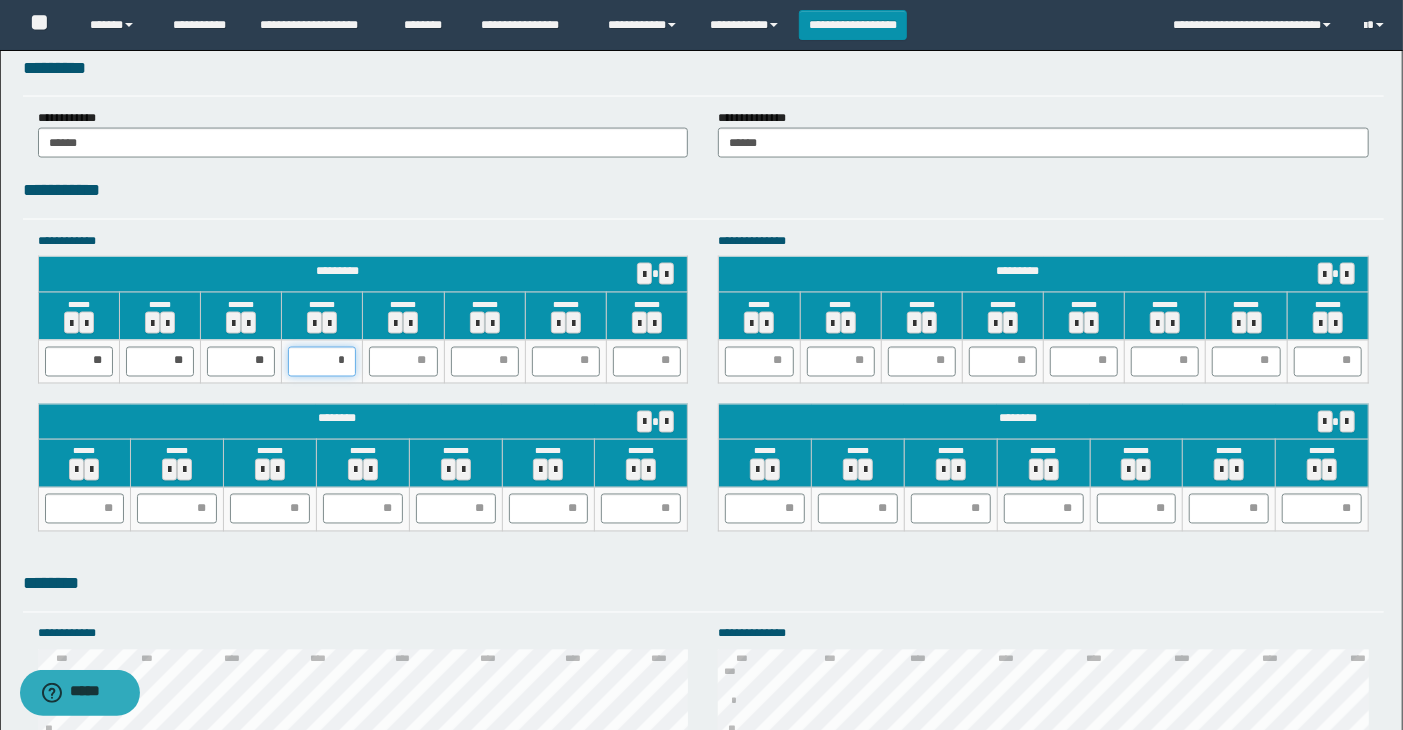 type on "**" 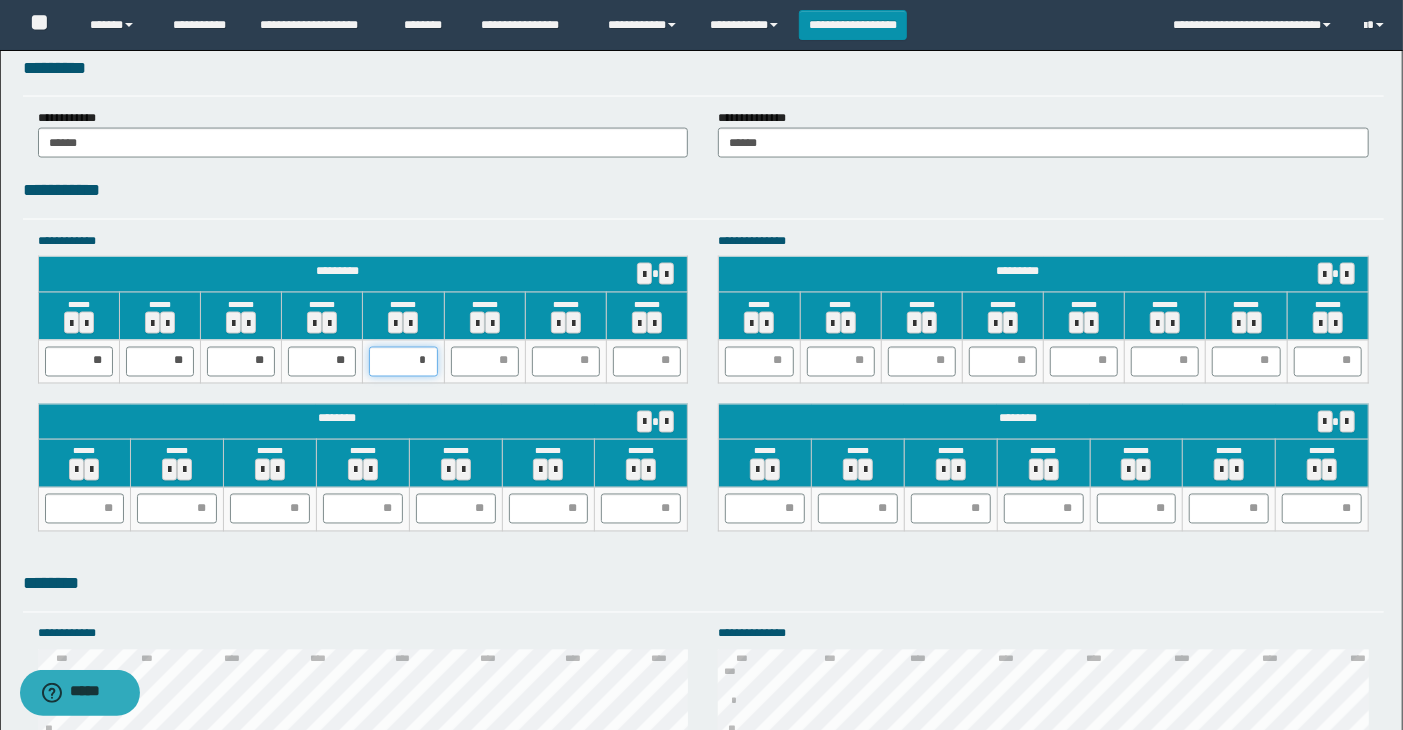type on "**" 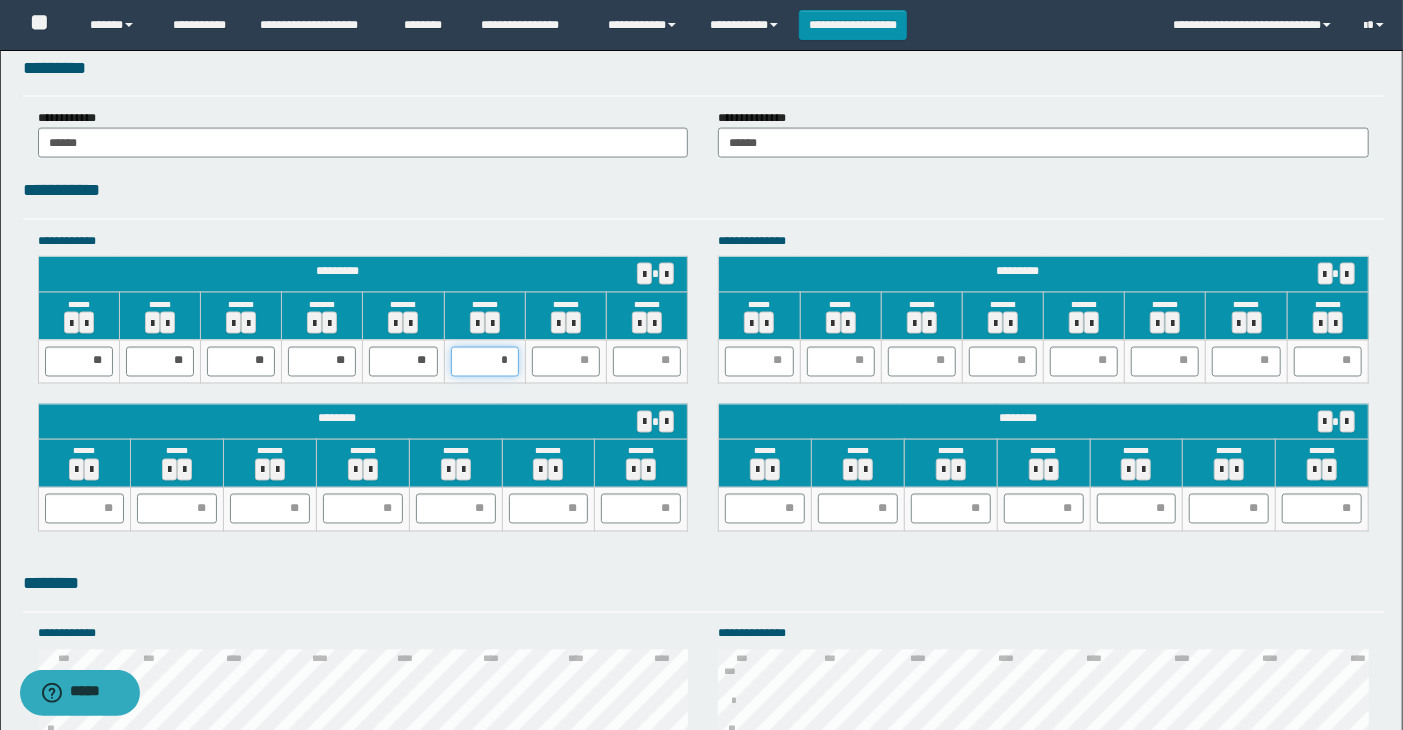 type on "**" 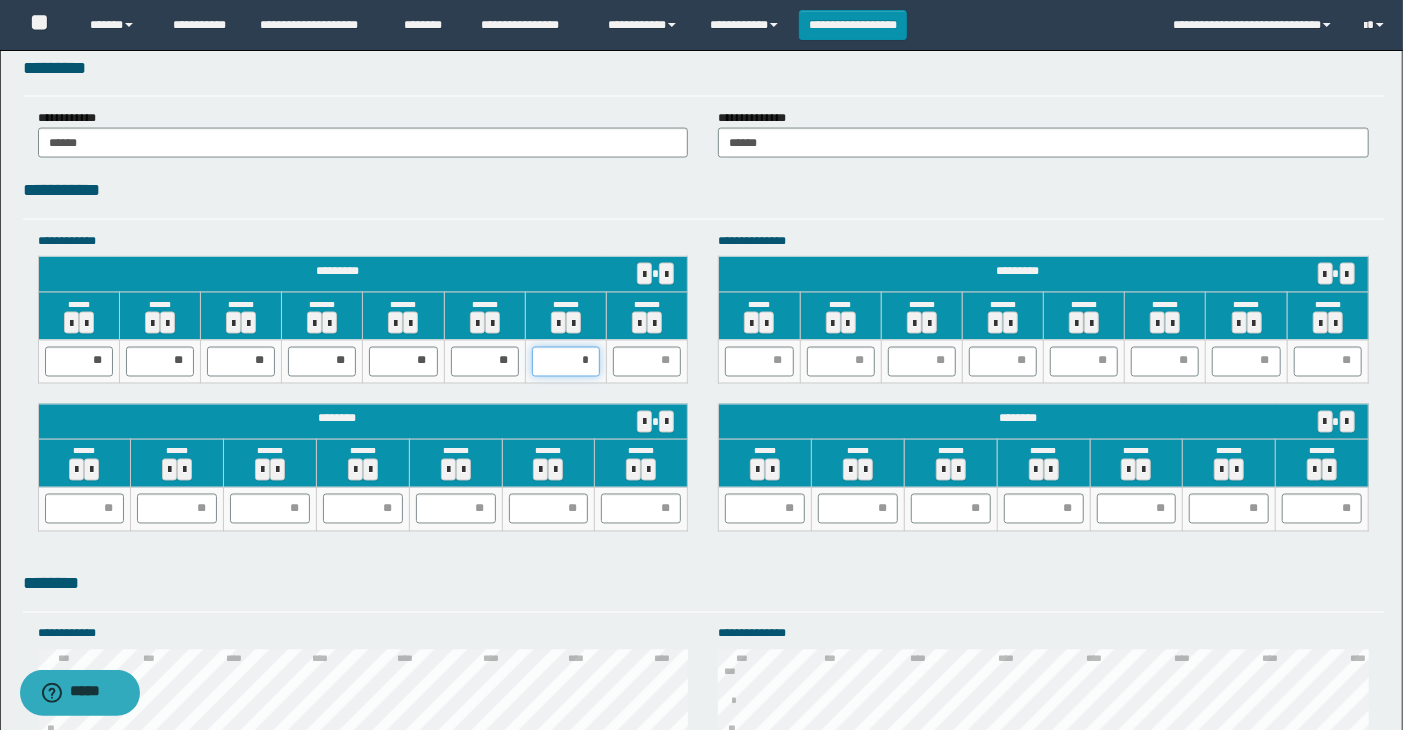 type on "**" 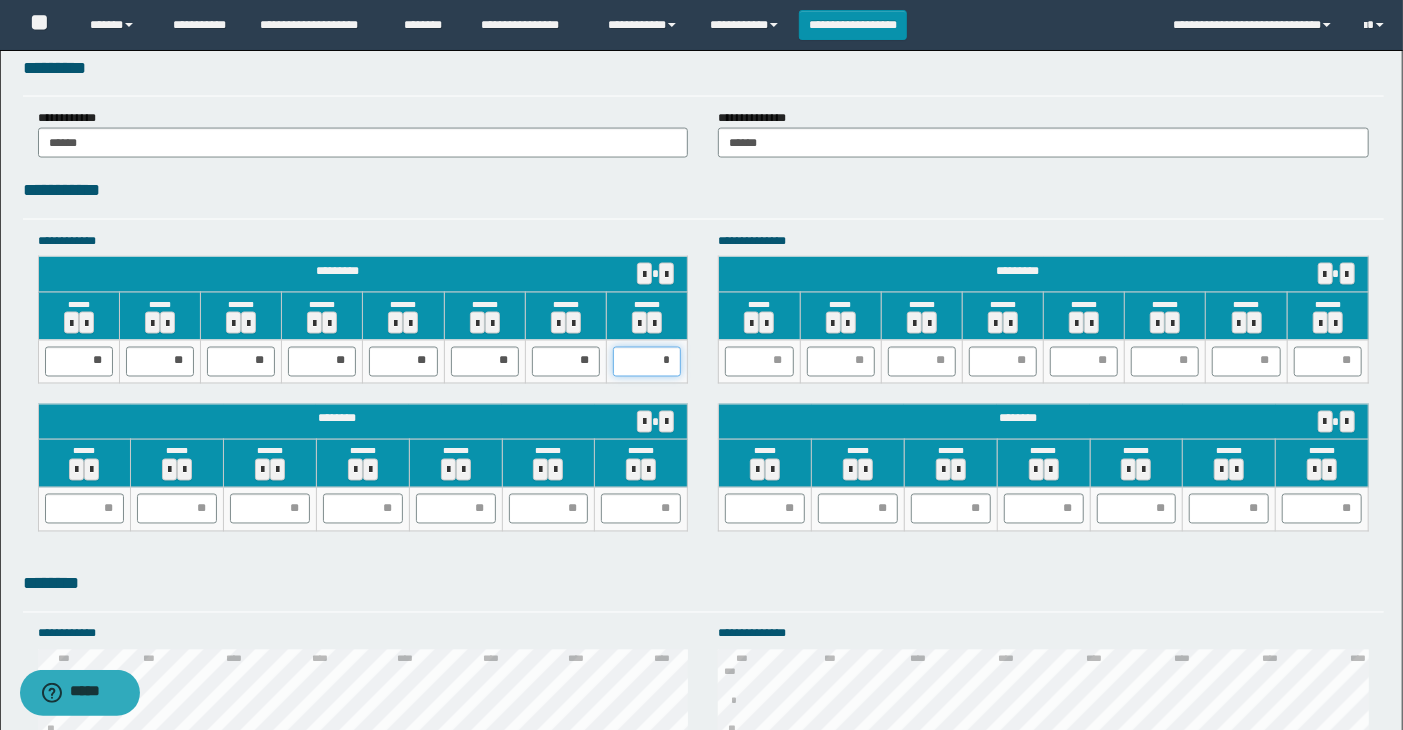 type on "**" 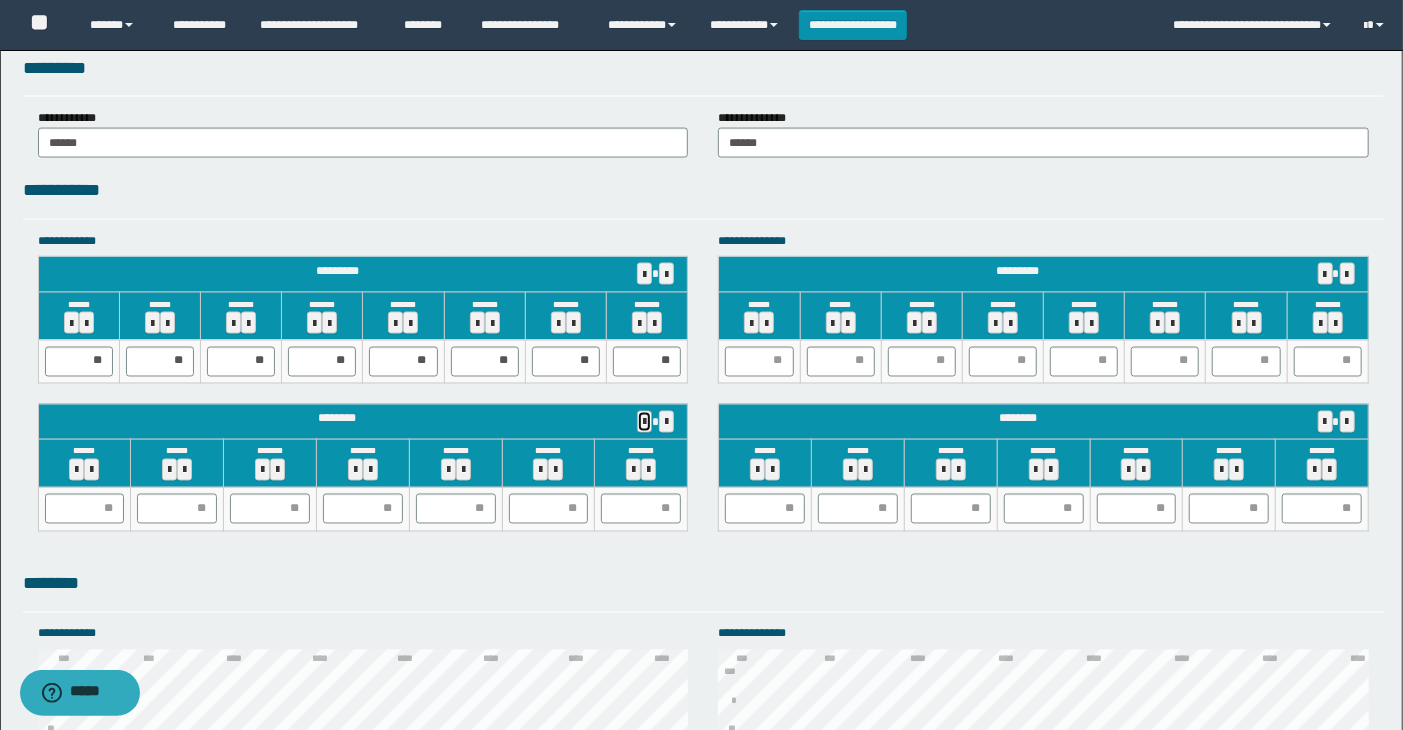 type 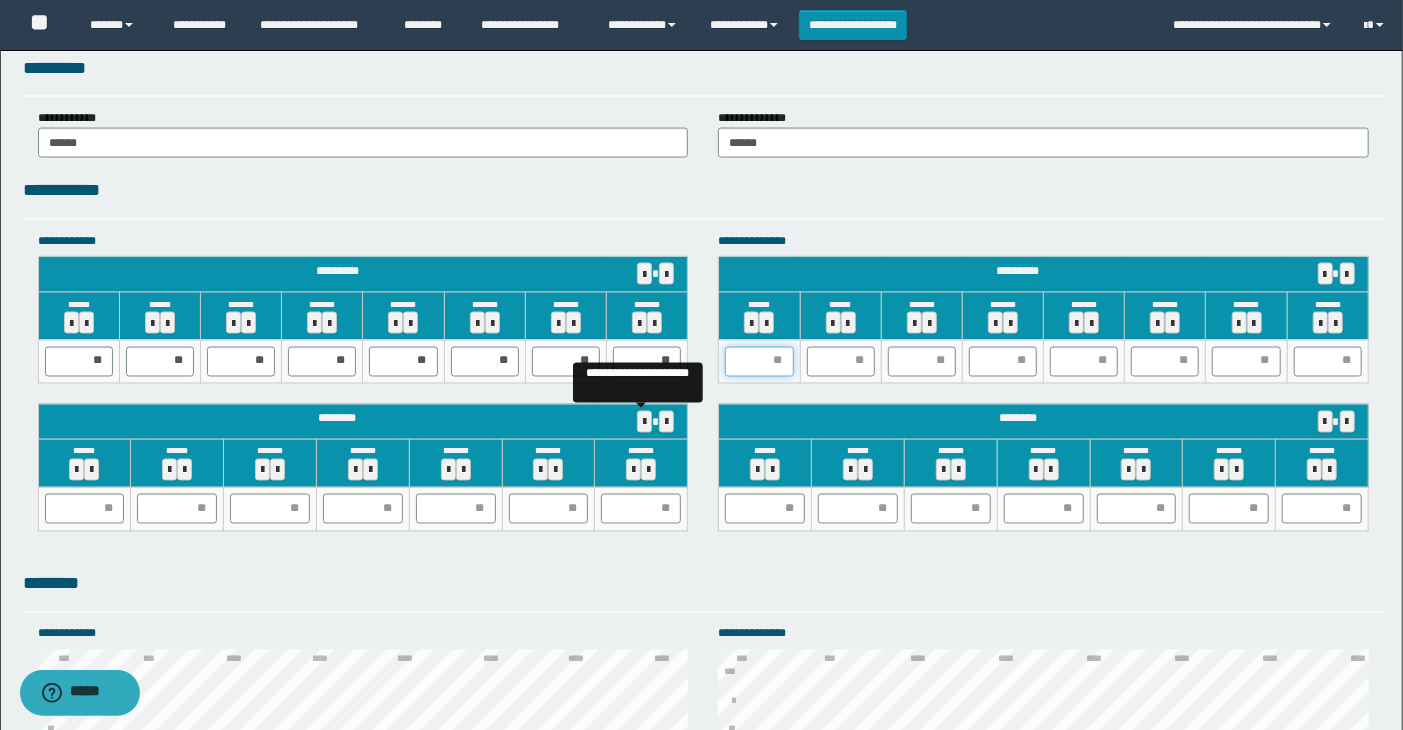 click at bounding box center [759, 362] 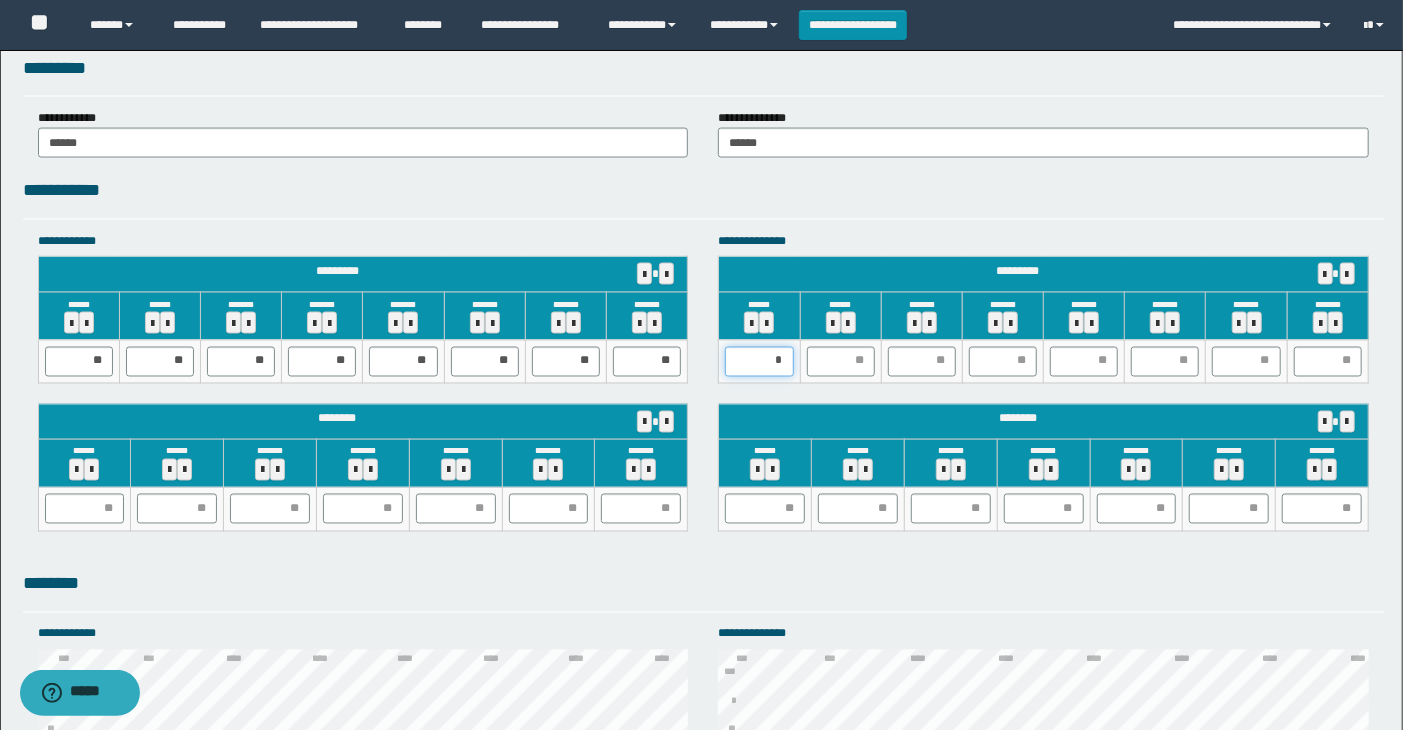 type on "**" 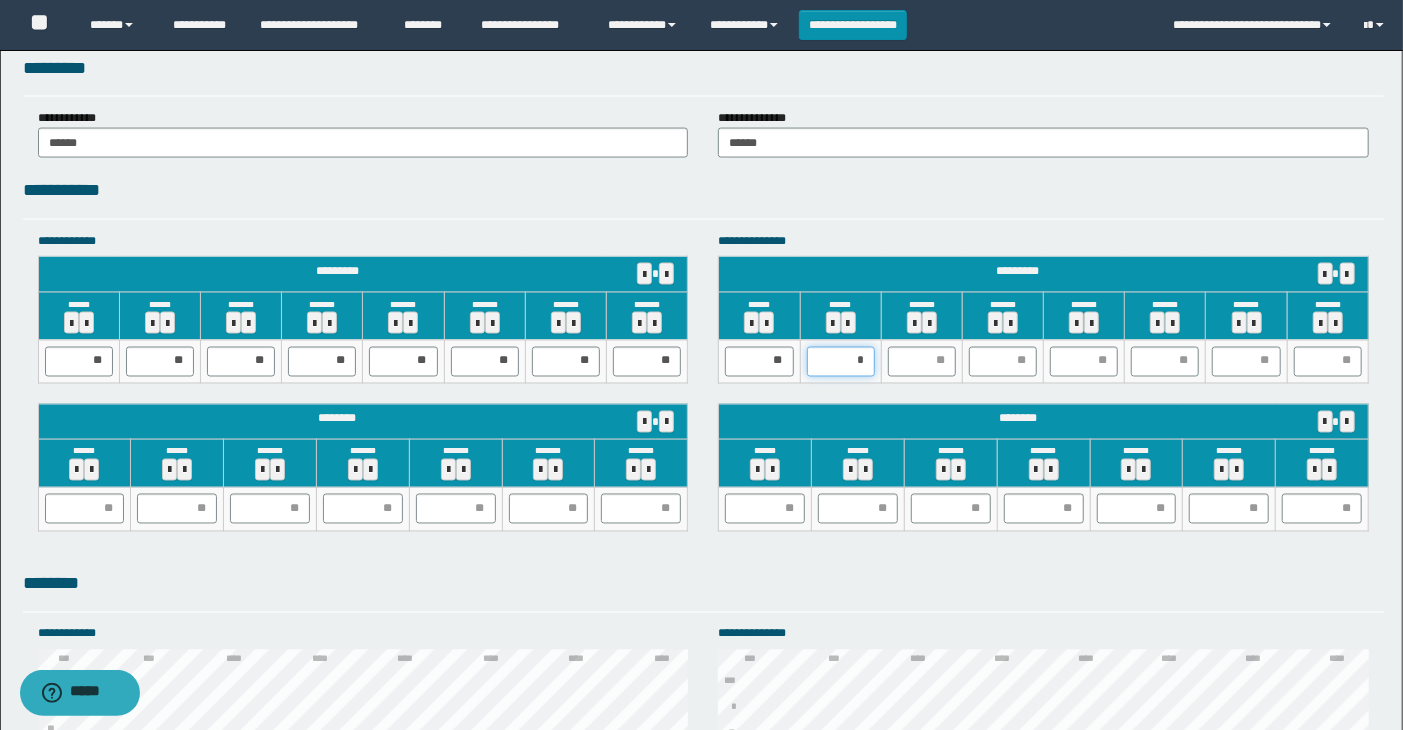 type on "**" 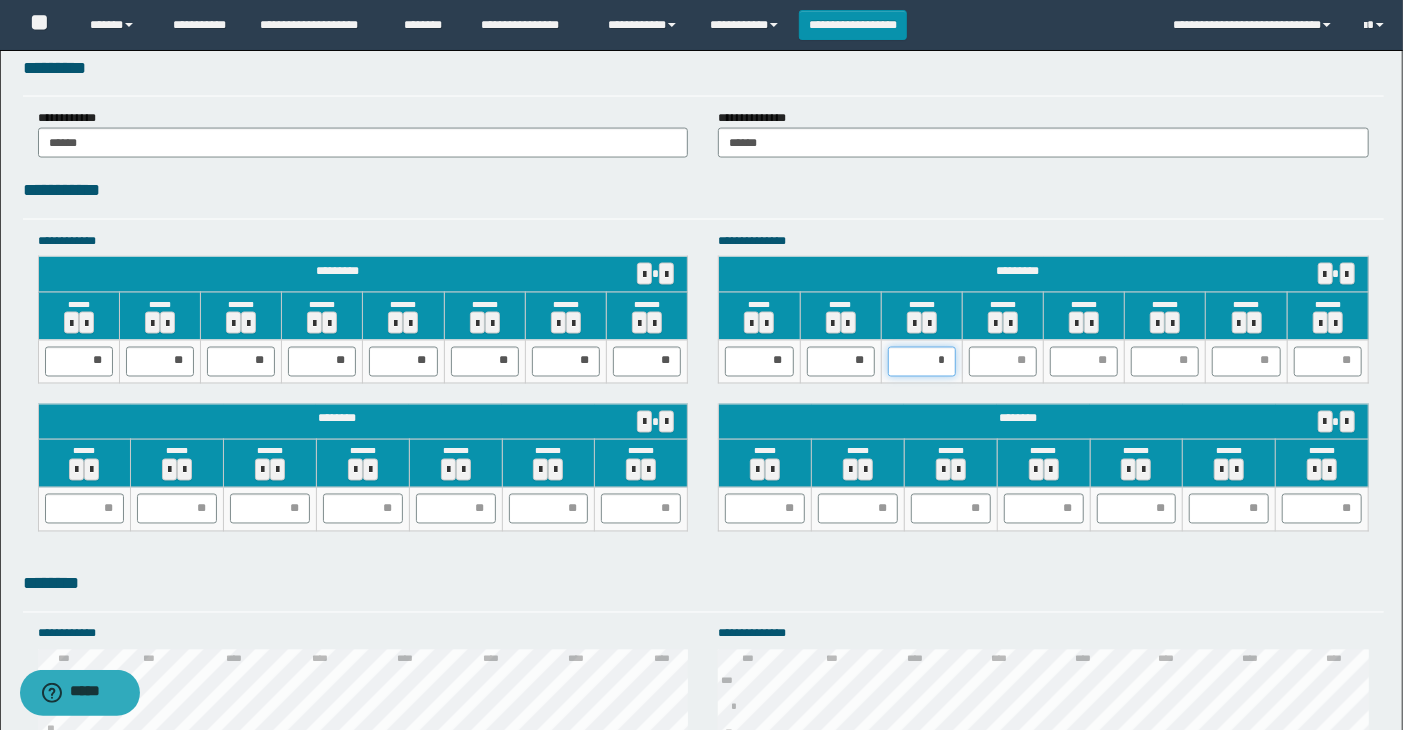 type on "**" 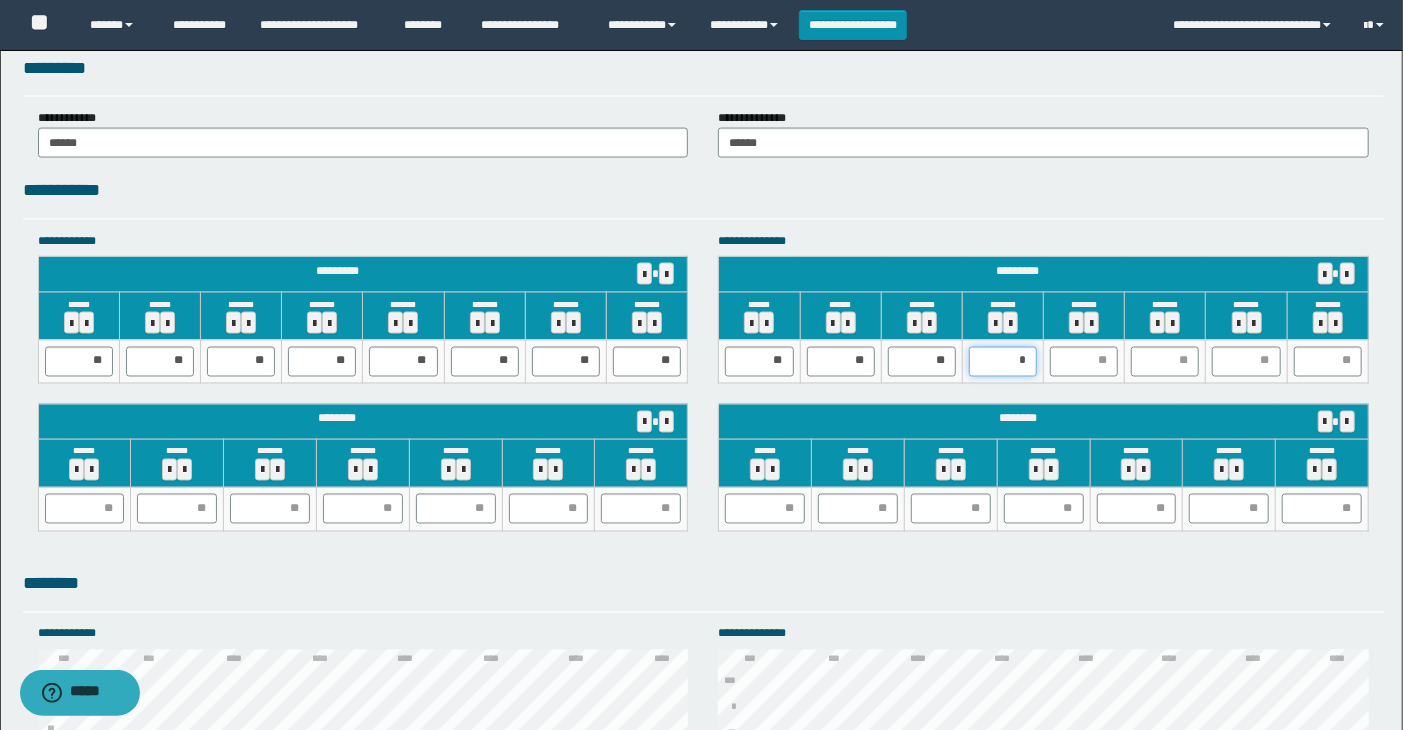 type on "**" 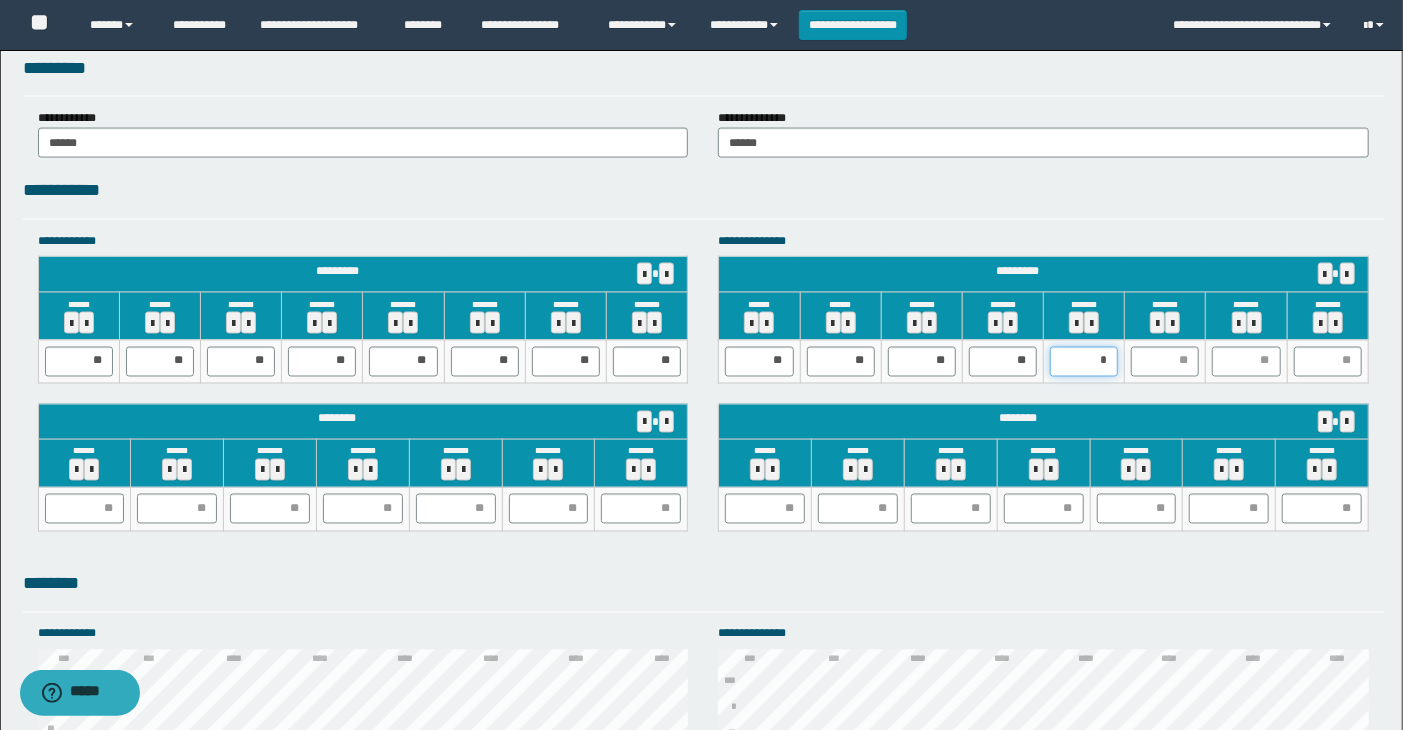 type on "**" 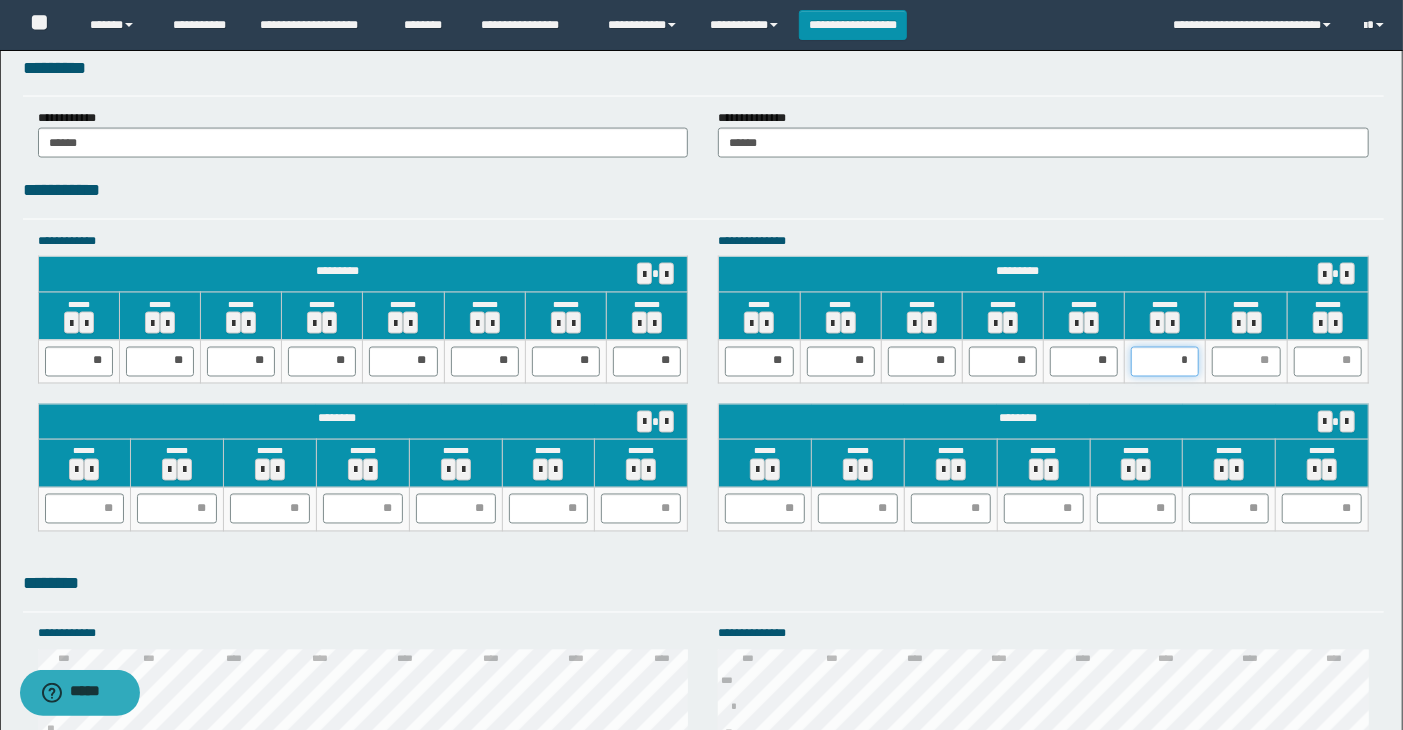 type on "**" 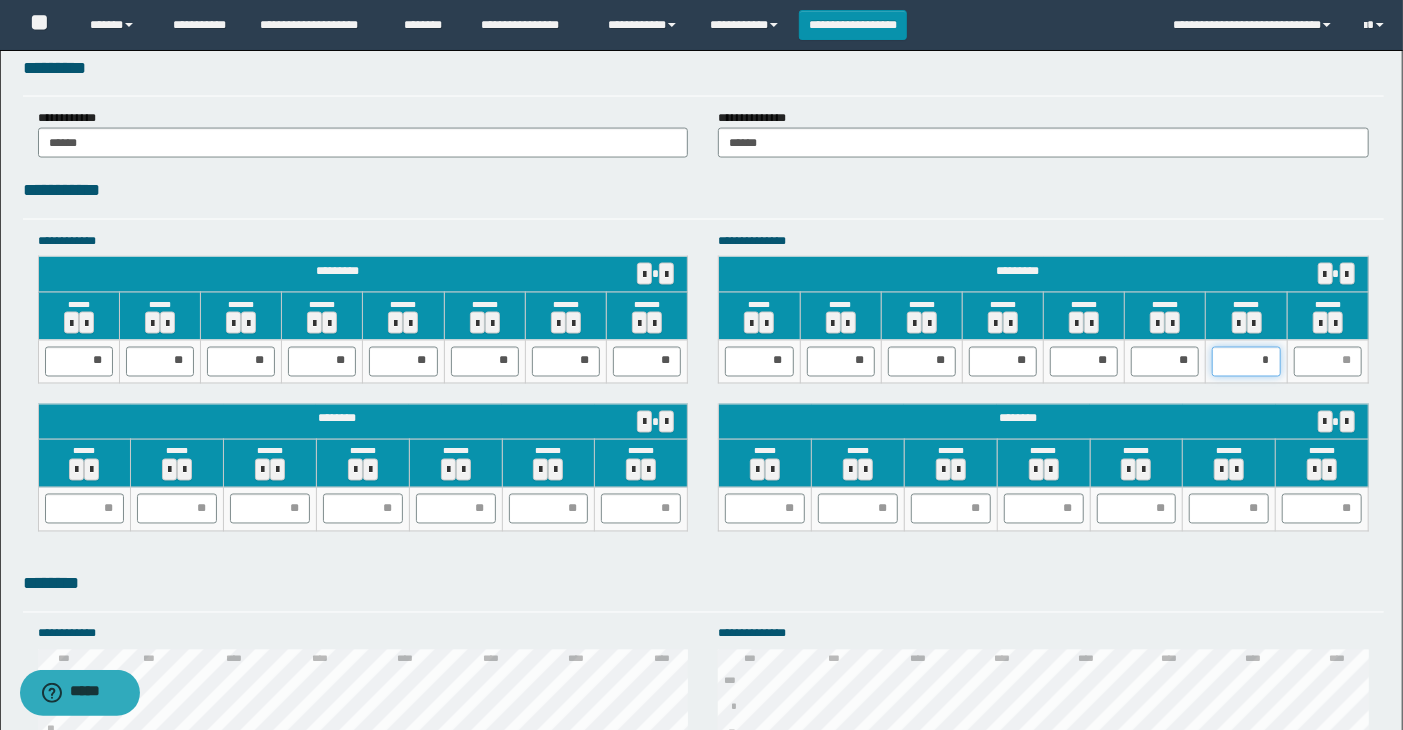 type on "**" 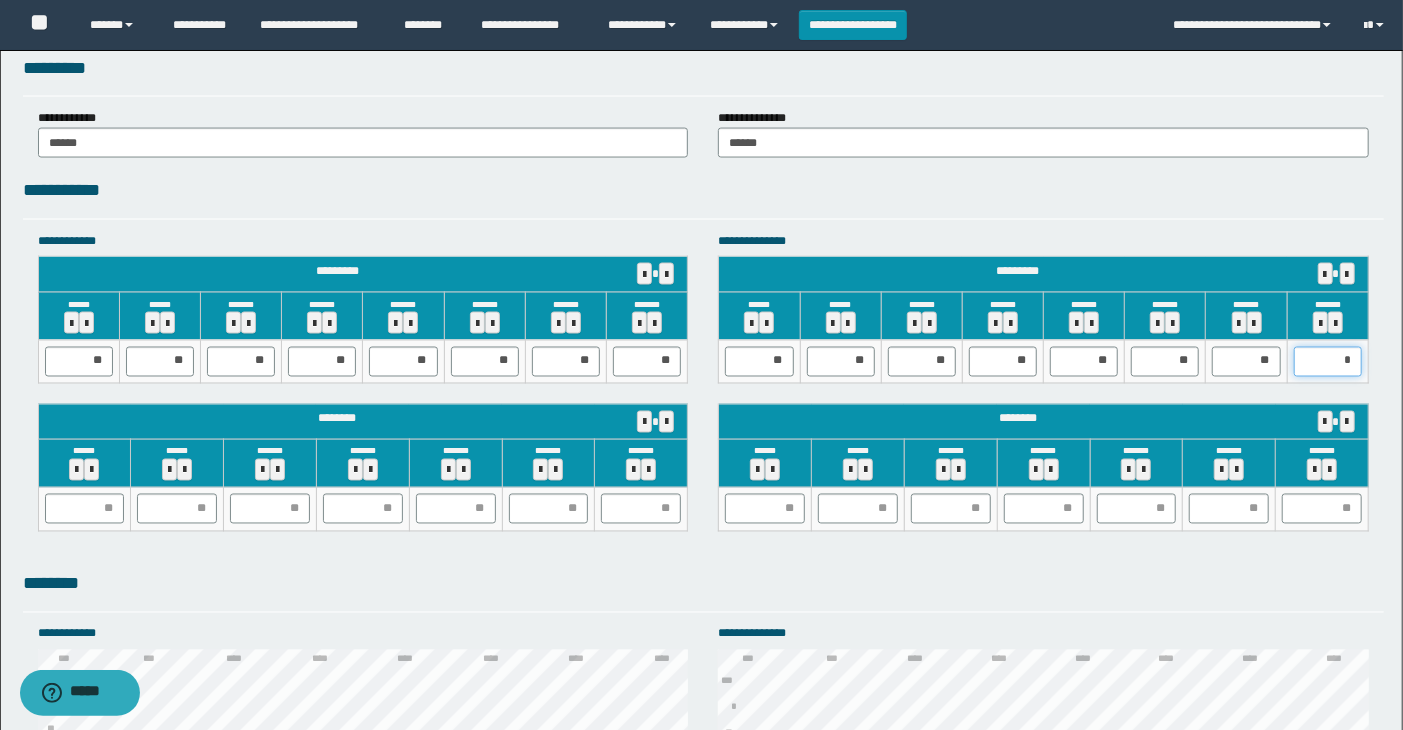 type on "**" 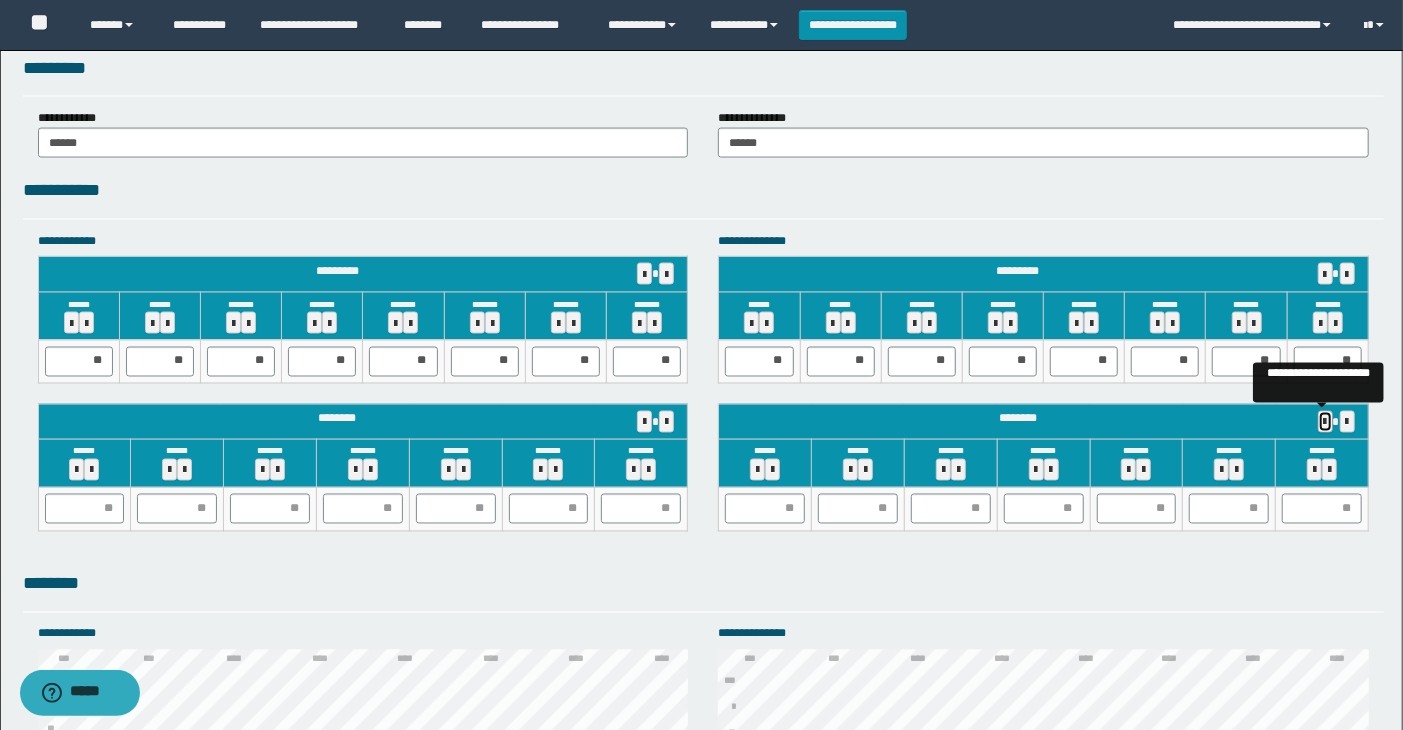 type 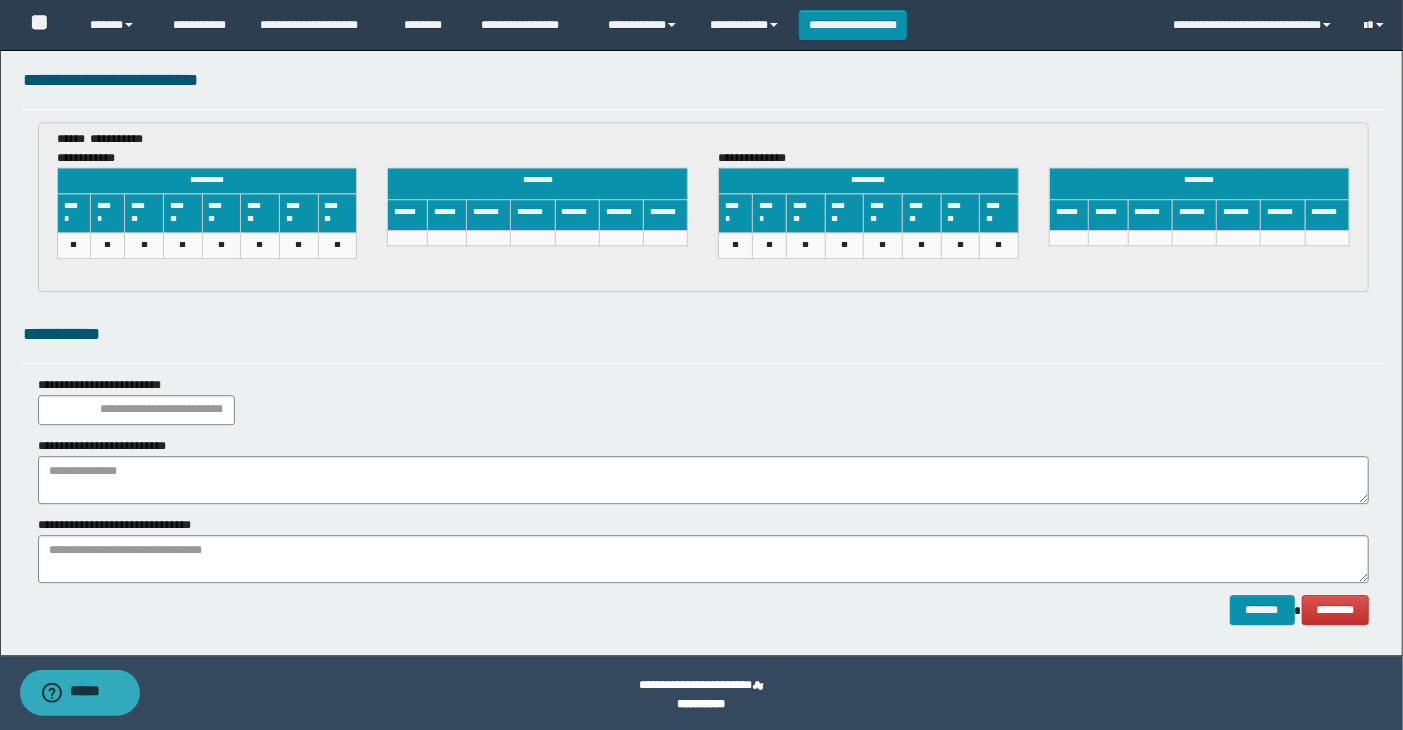 scroll, scrollTop: 3015, scrollLeft: 0, axis: vertical 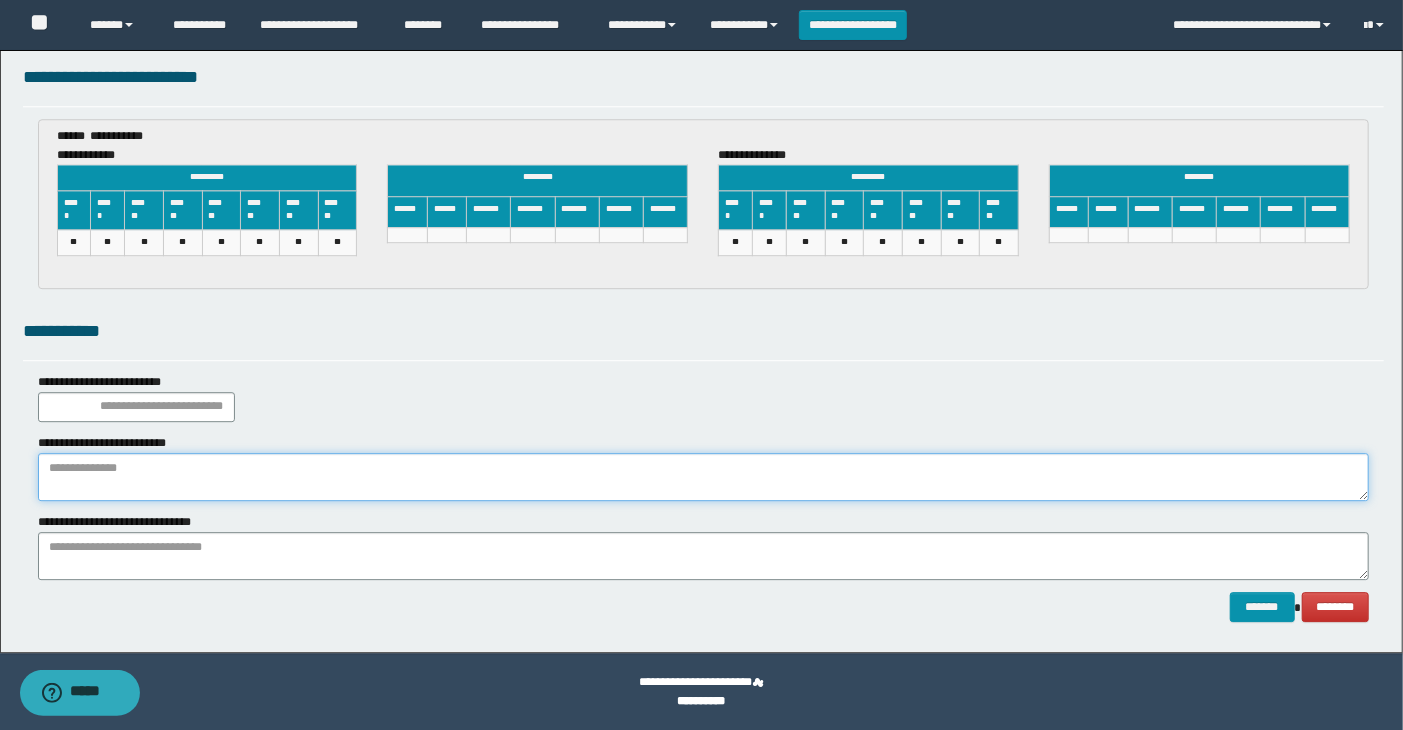 click at bounding box center [704, 477] 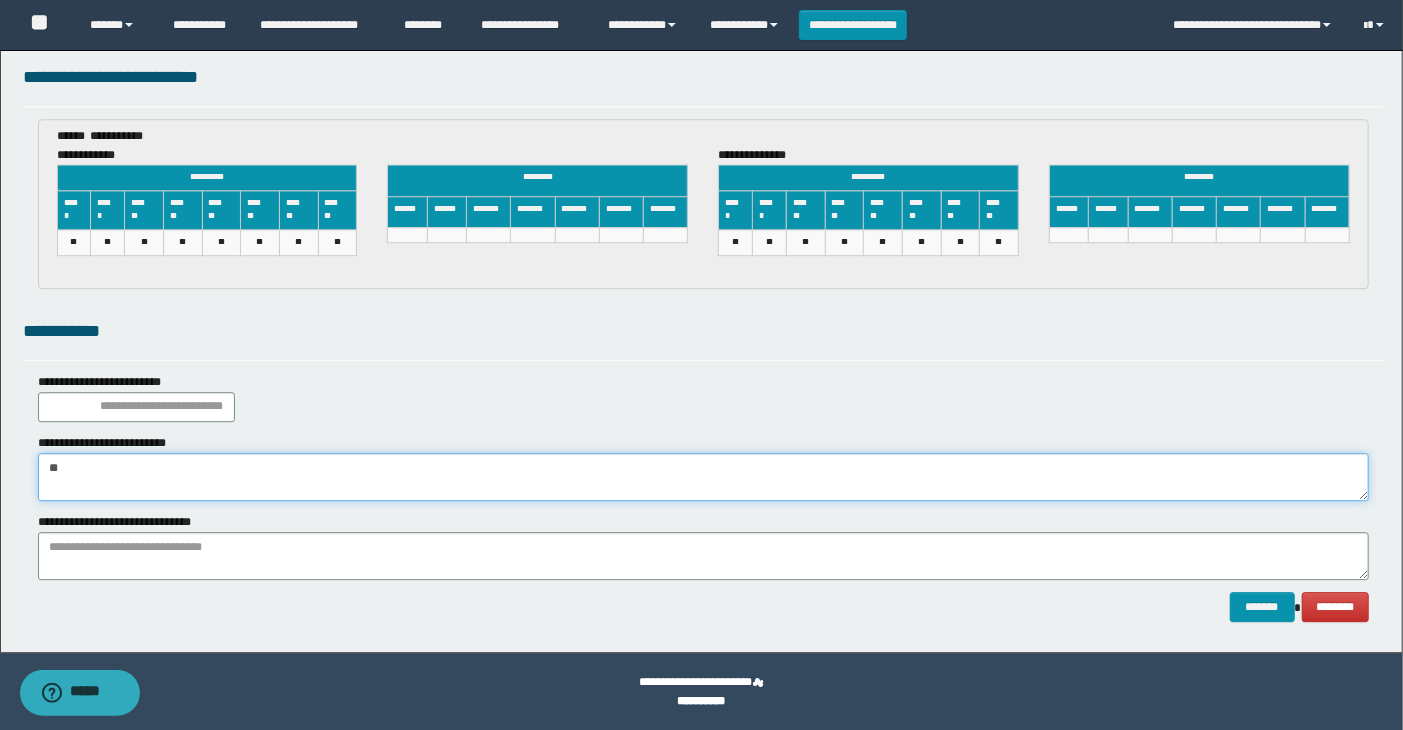type on "*" 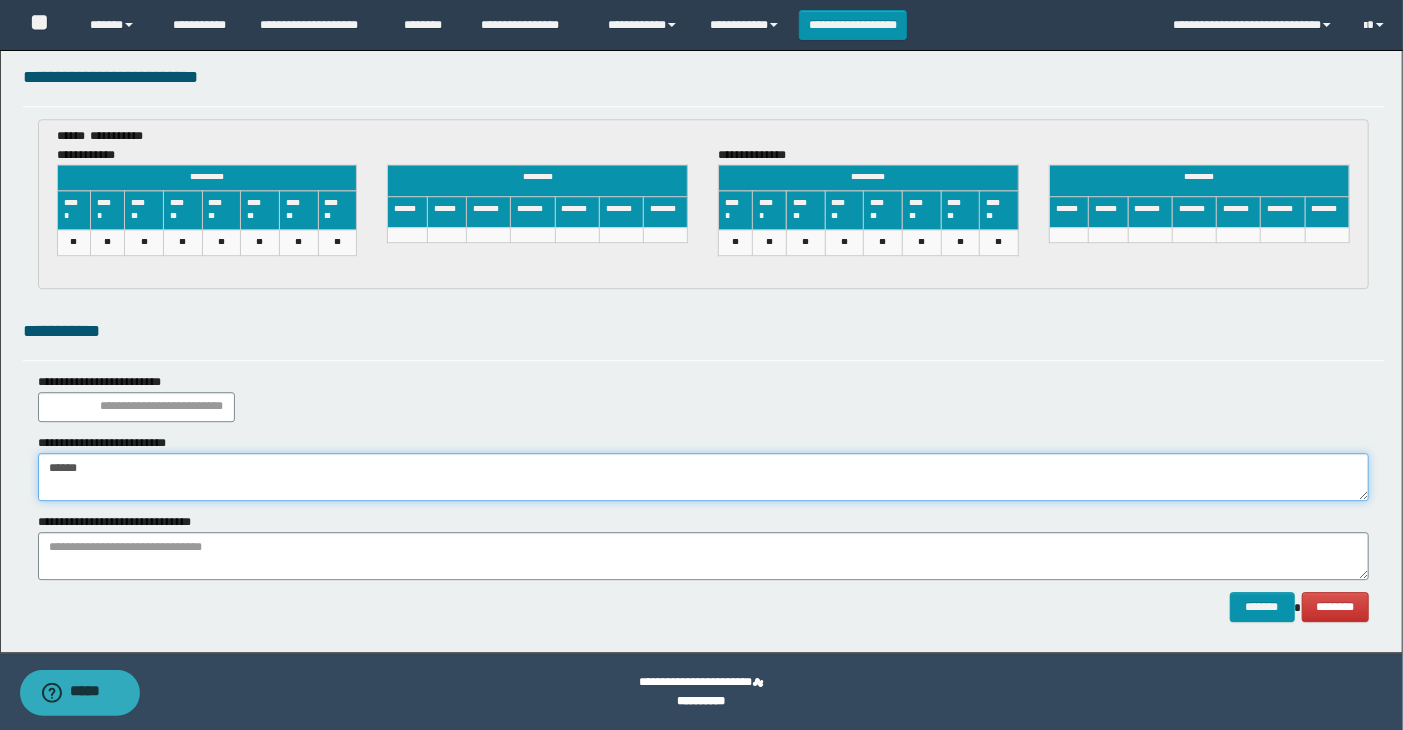 type on "******" 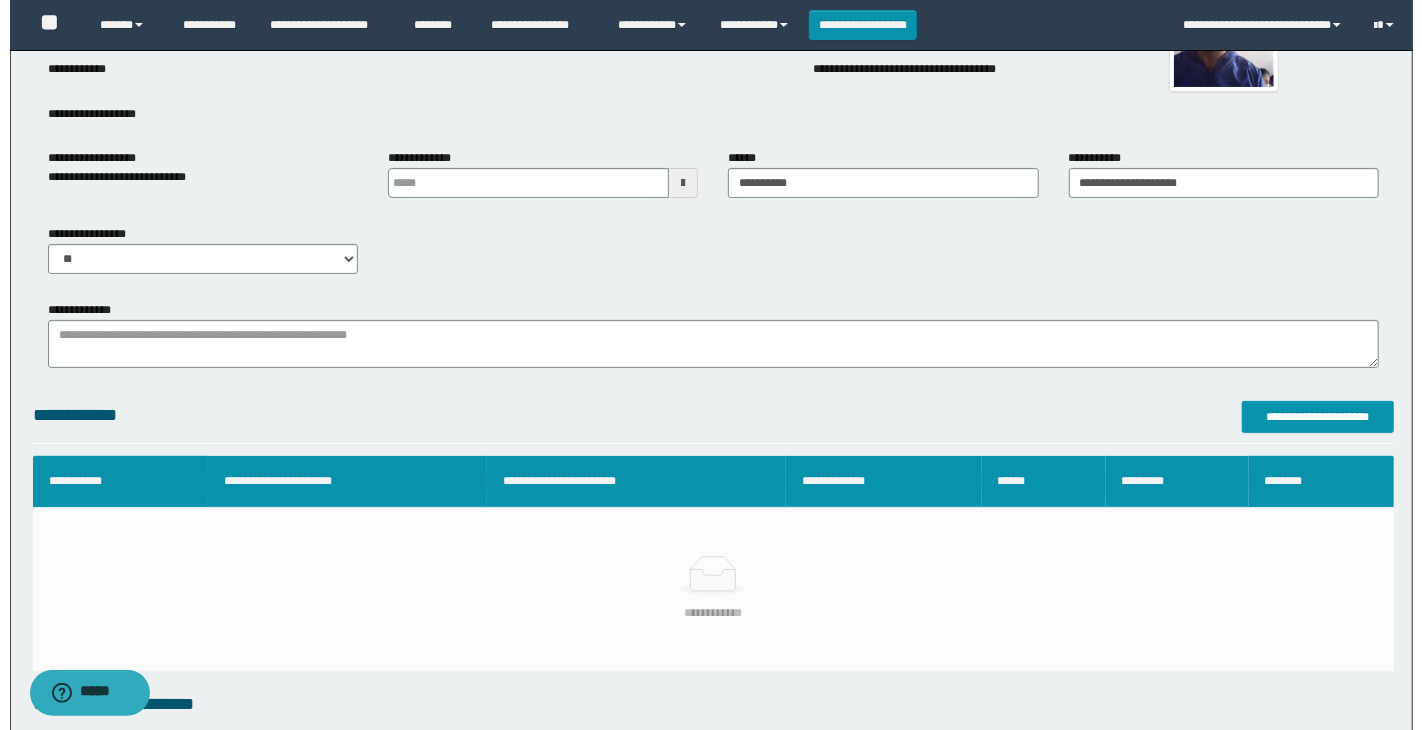 scroll, scrollTop: 126, scrollLeft: 0, axis: vertical 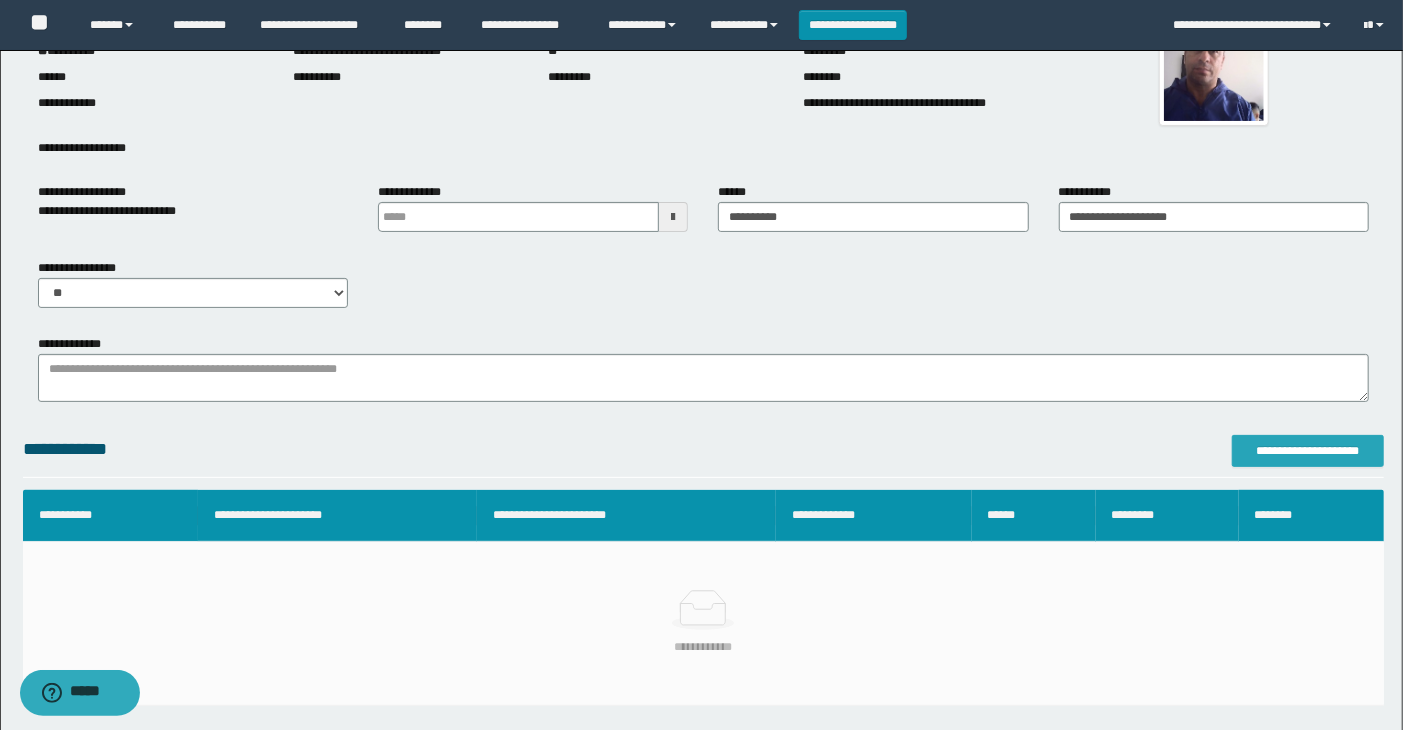 type on "**********" 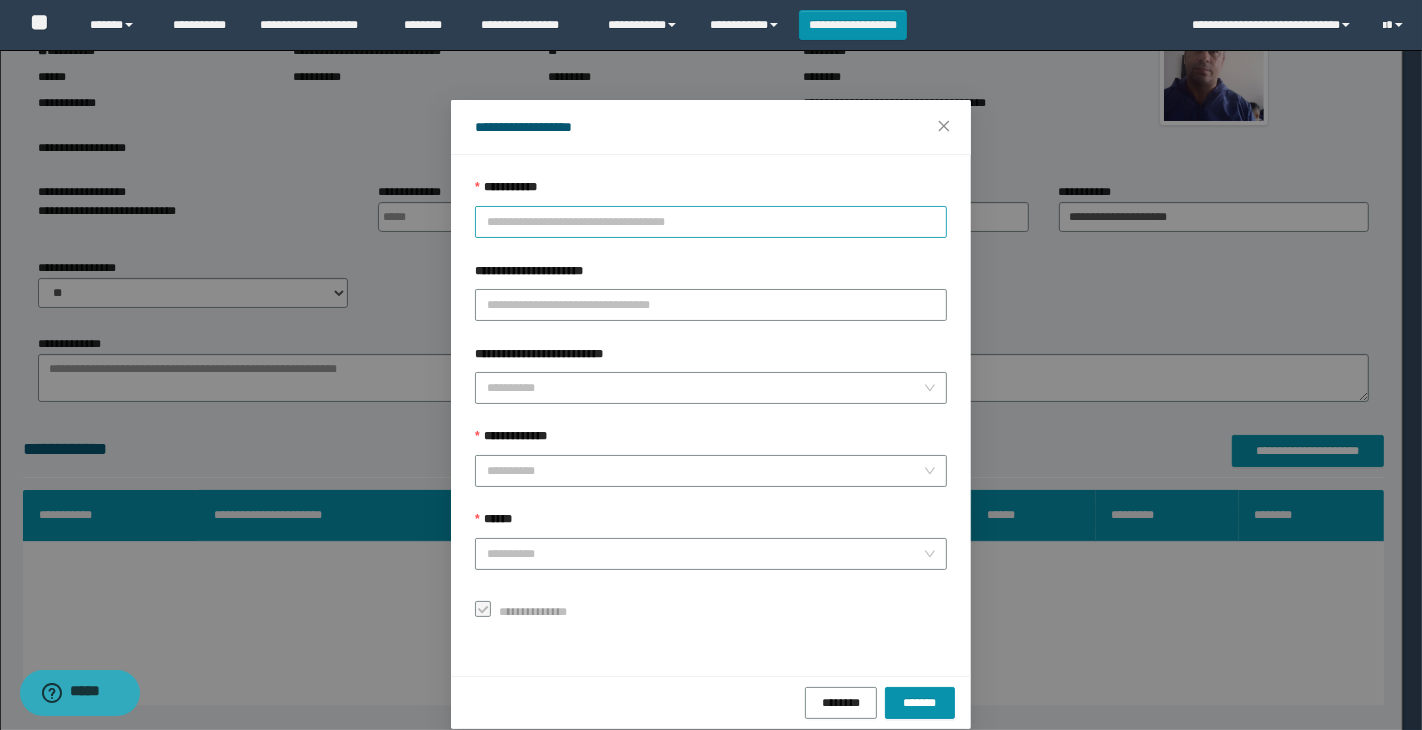 click on "**********" at bounding box center [711, 222] 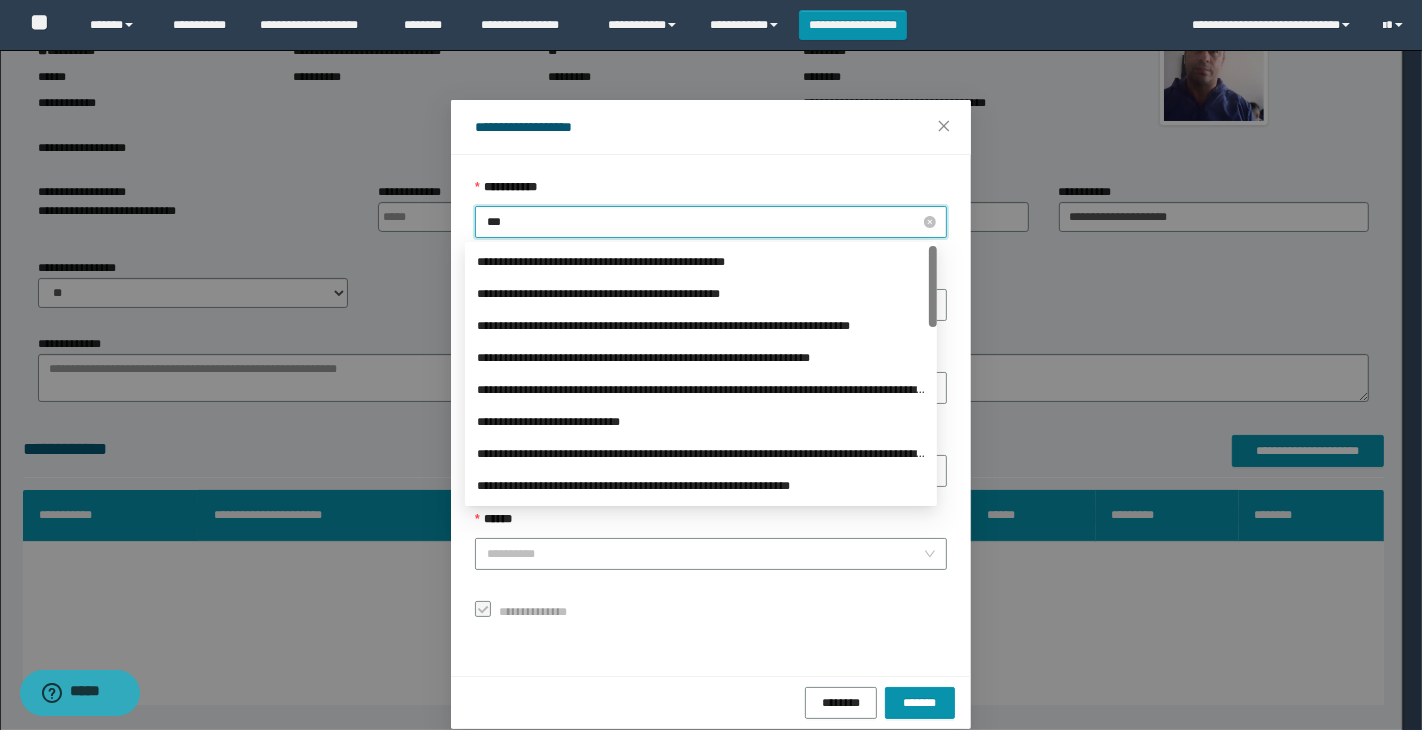 type on "****" 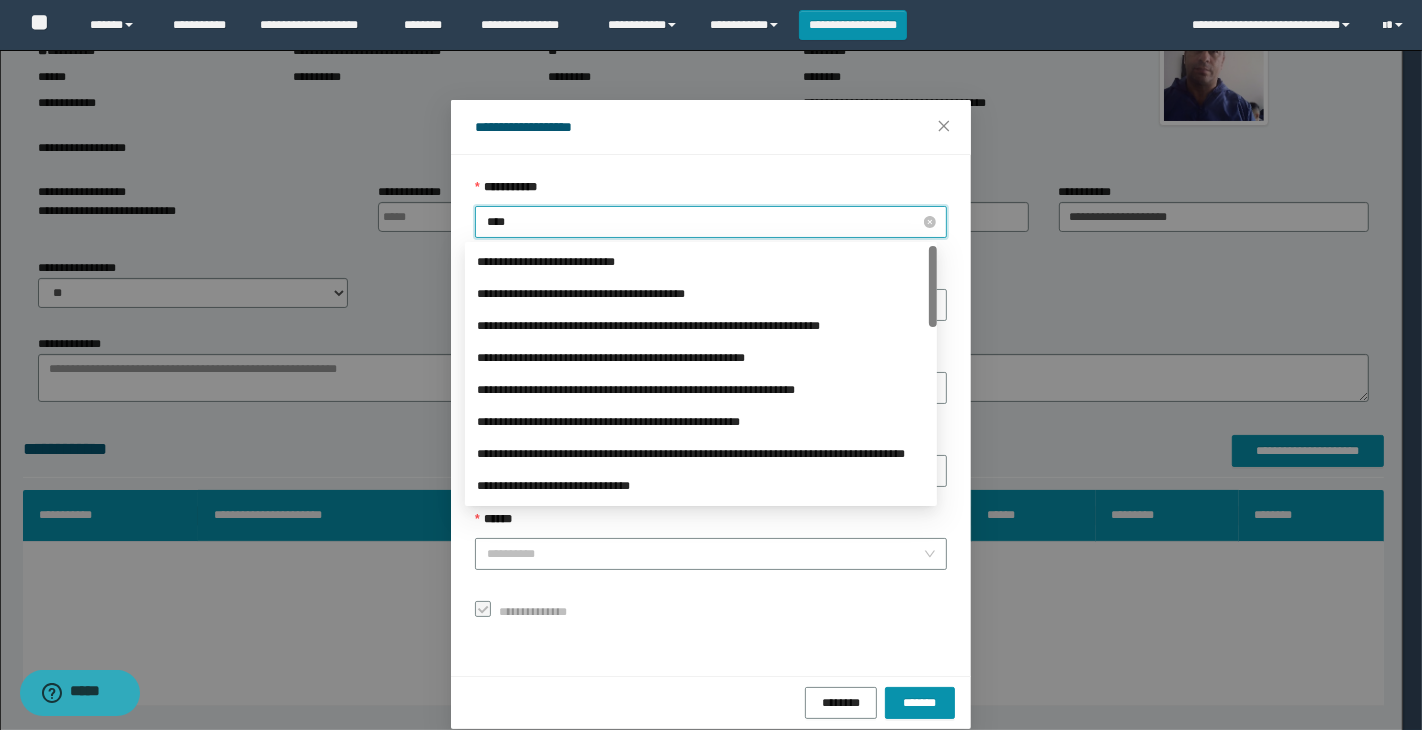type 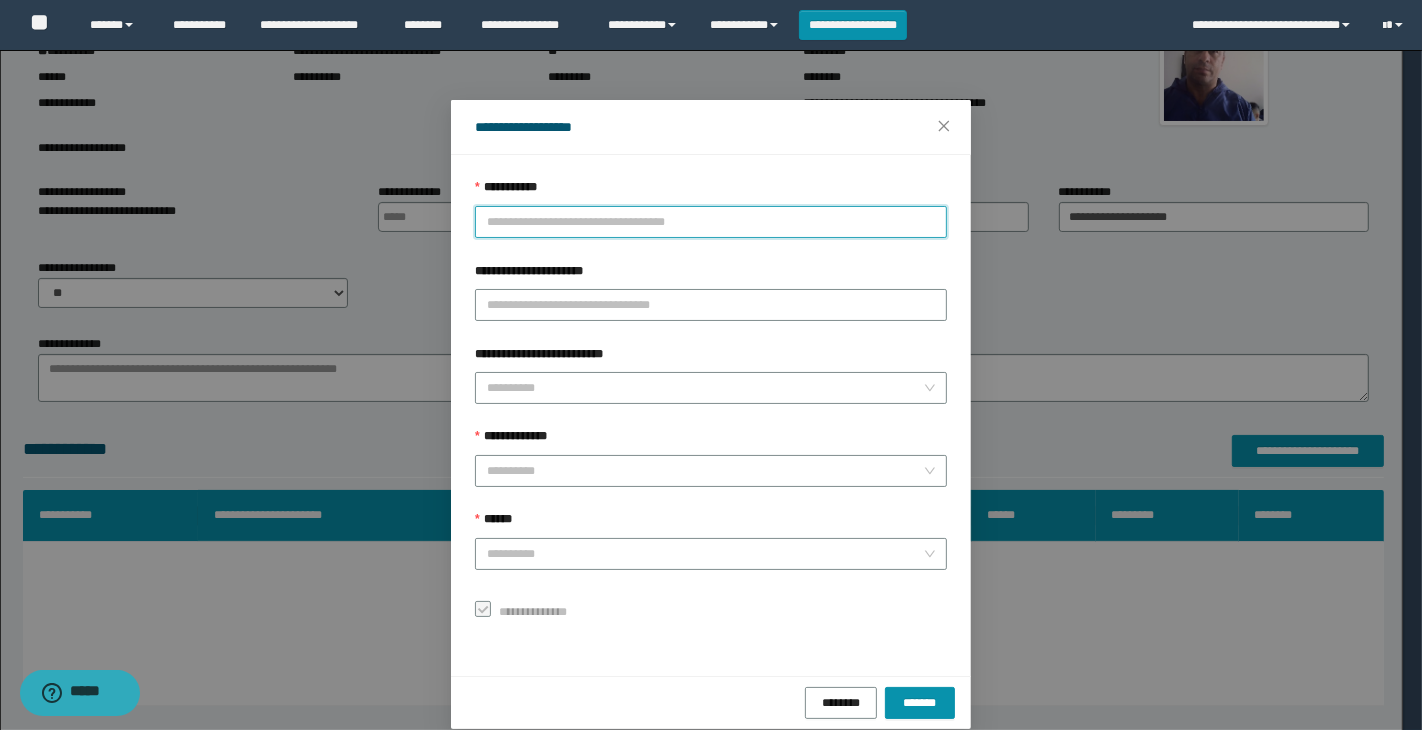 click on "**********" at bounding box center (711, 222) 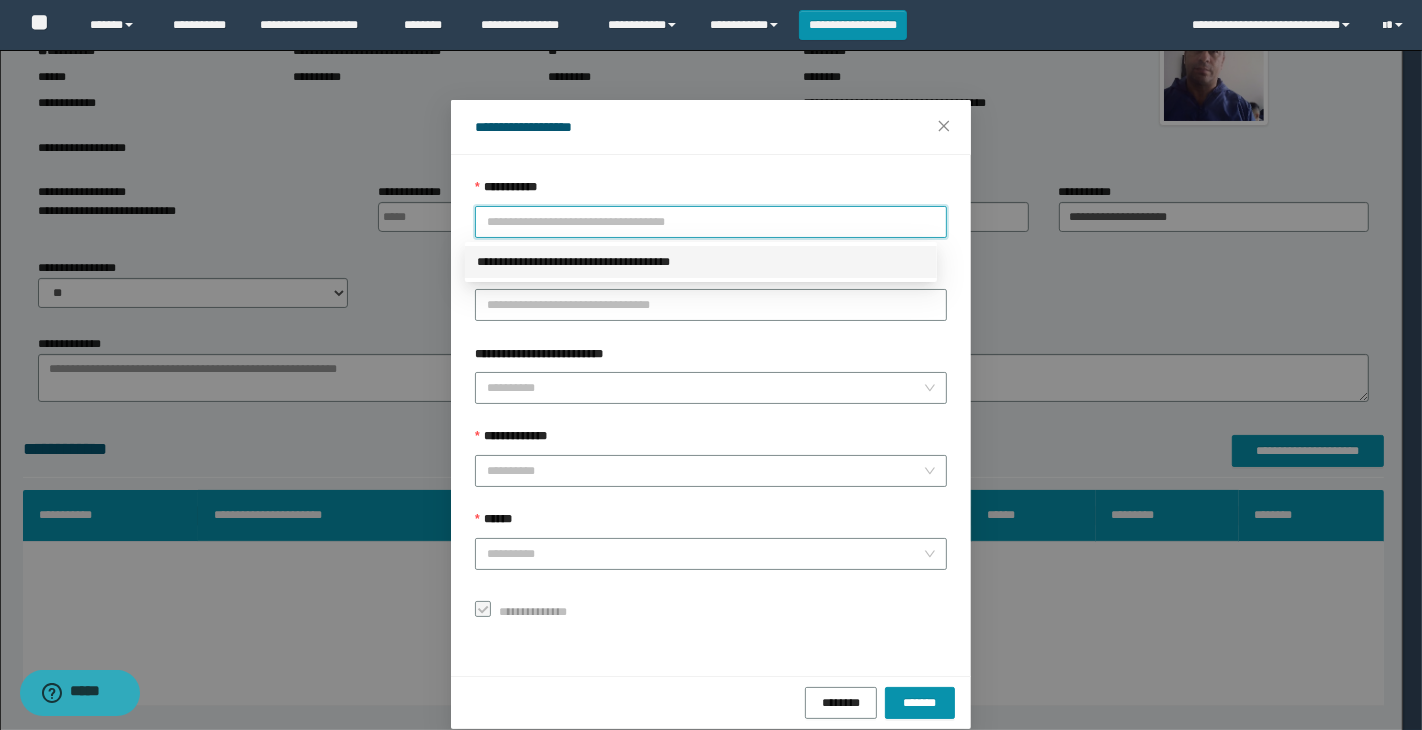 click on "**********" at bounding box center [701, 262] 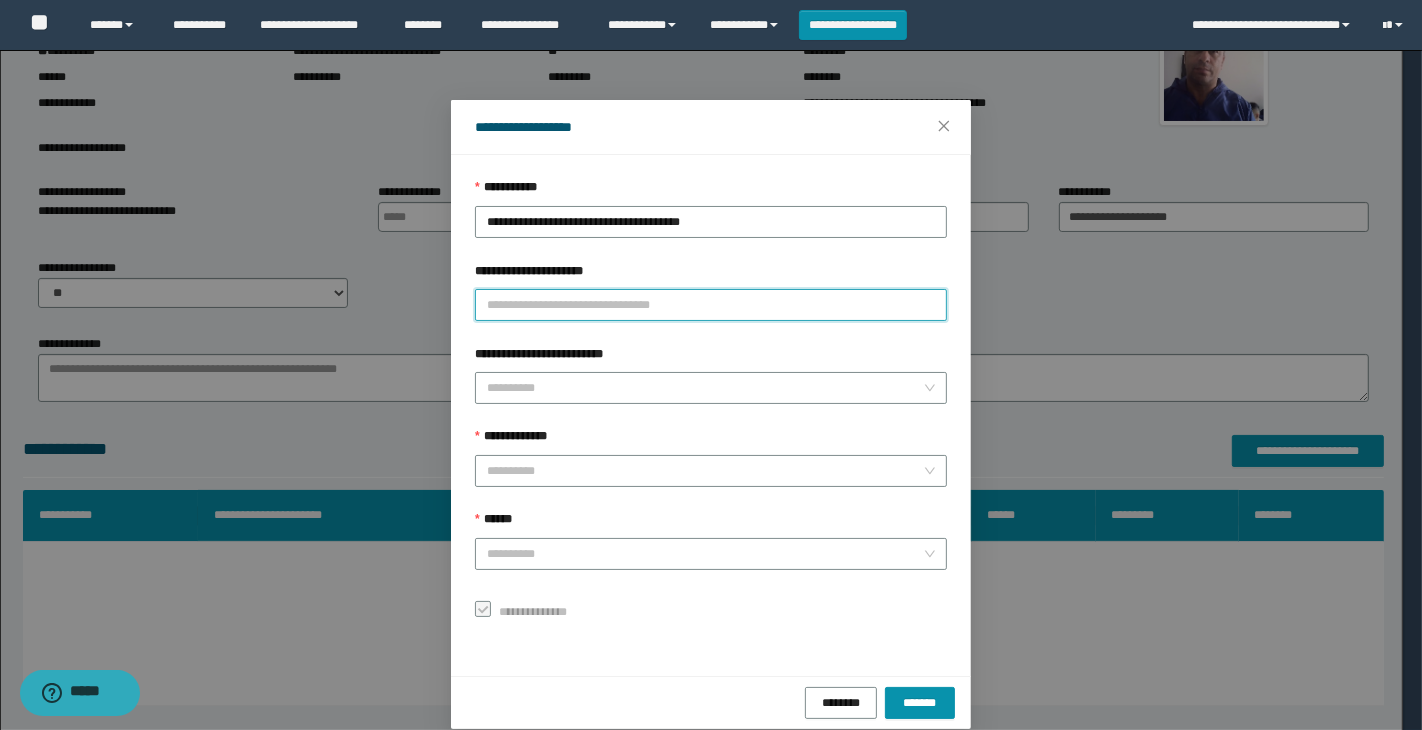 click on "**********" at bounding box center (711, 305) 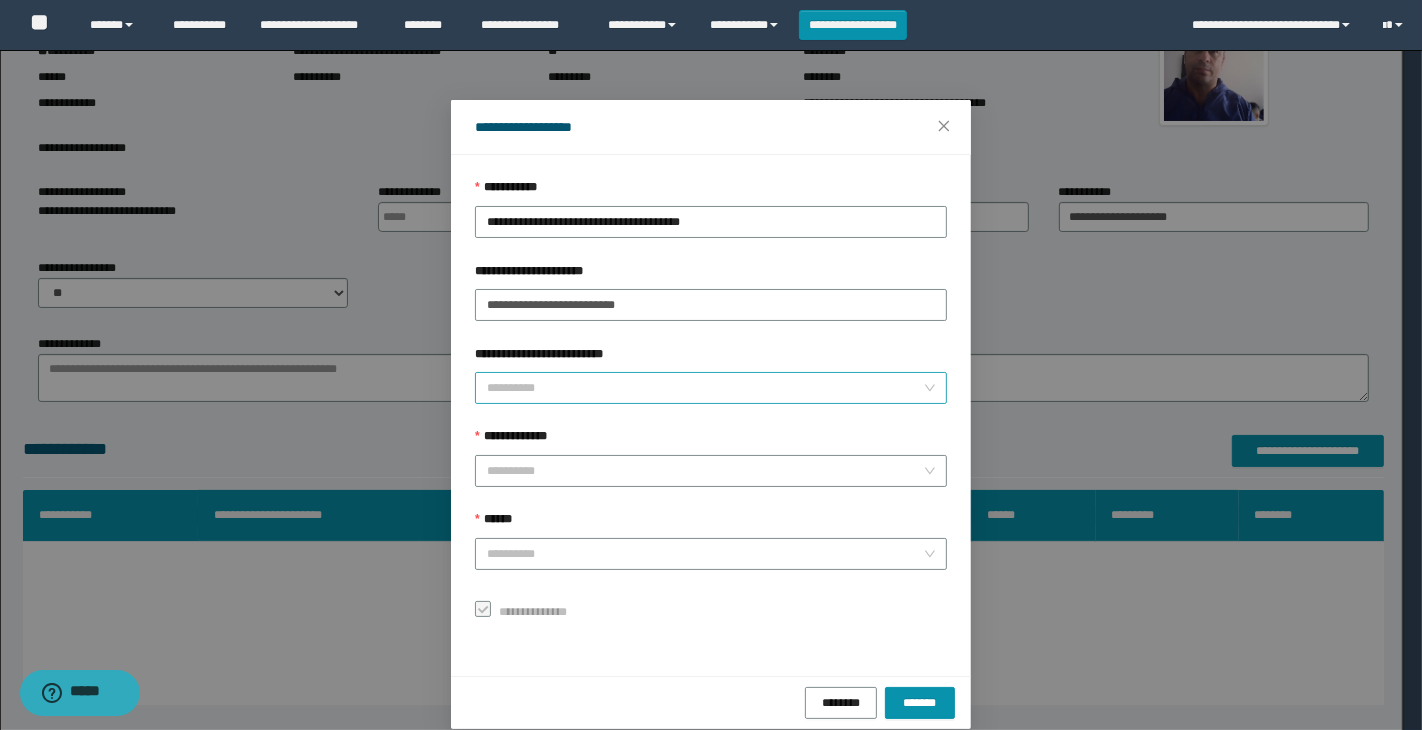 click on "**********" at bounding box center (705, 388) 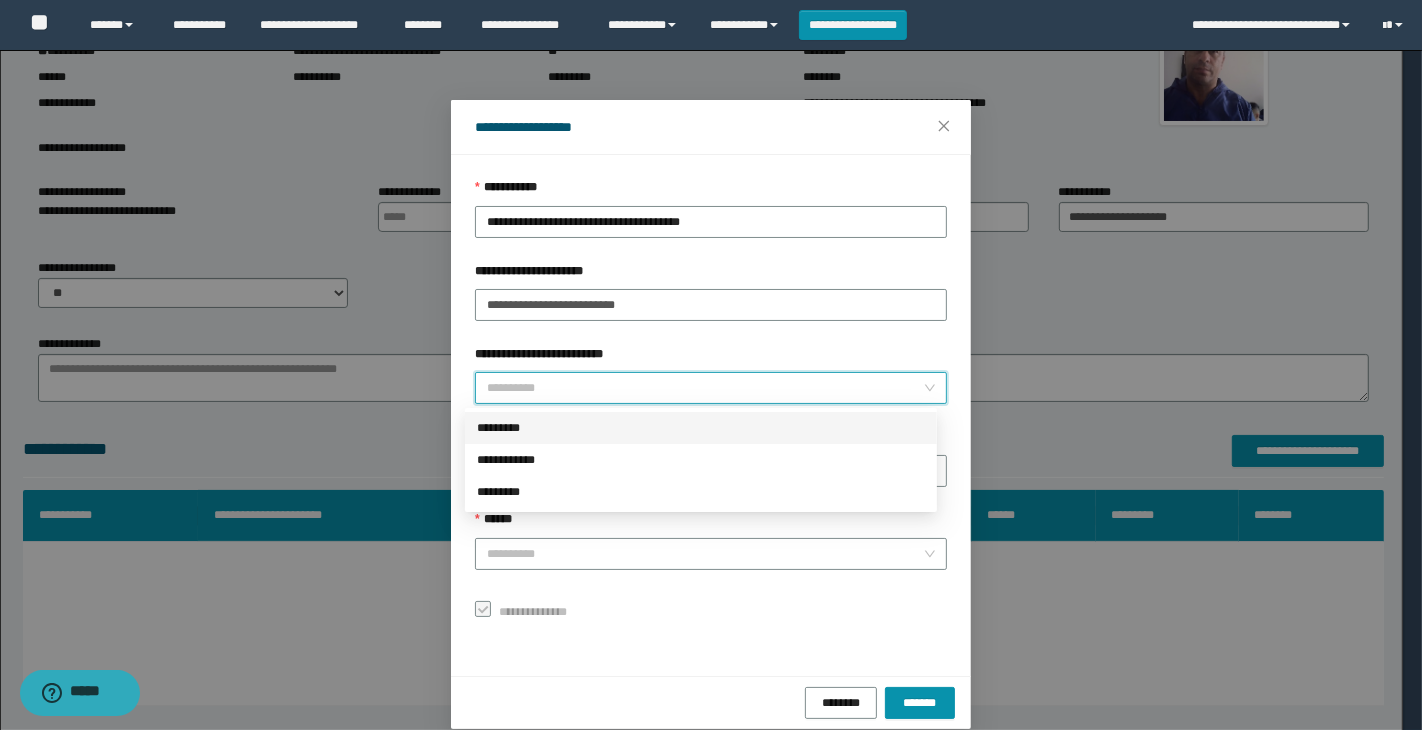 click on "*********" at bounding box center [701, 428] 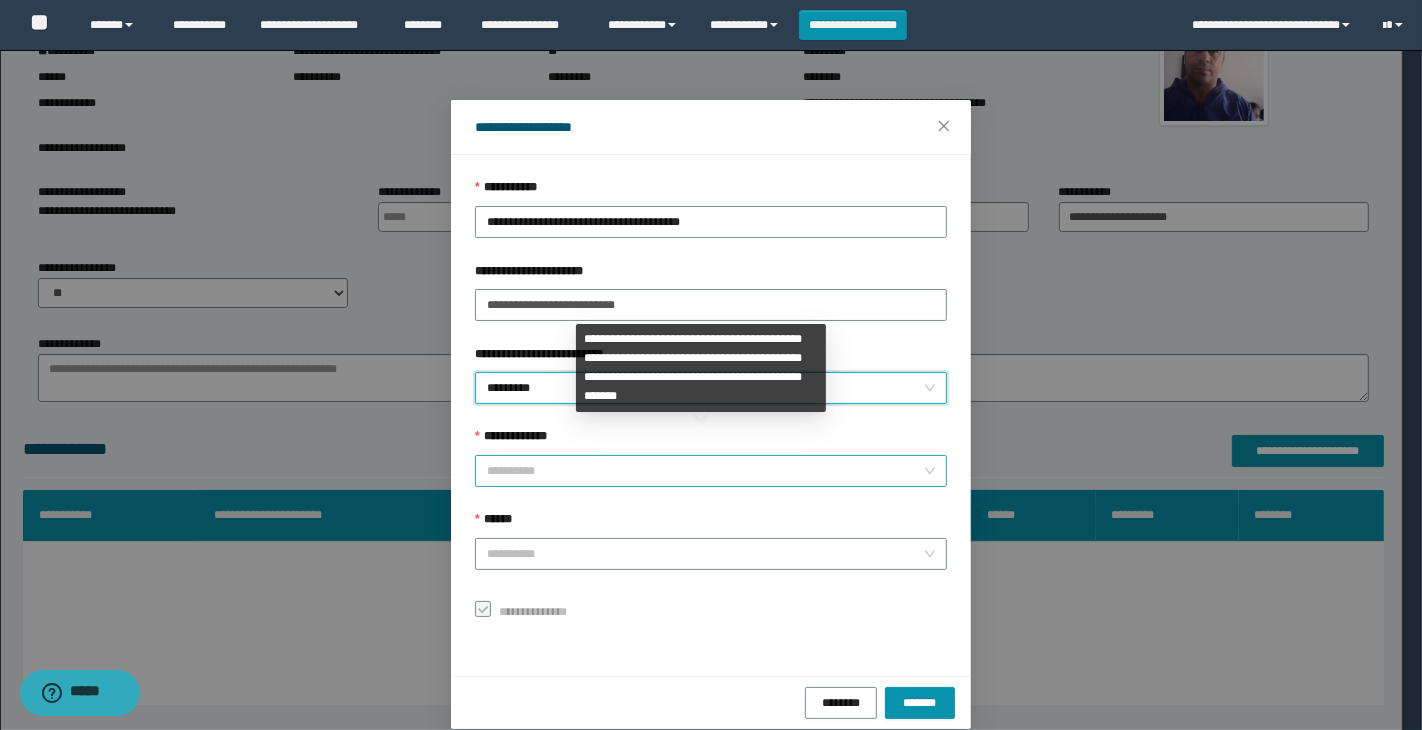 click on "**********" at bounding box center [705, 471] 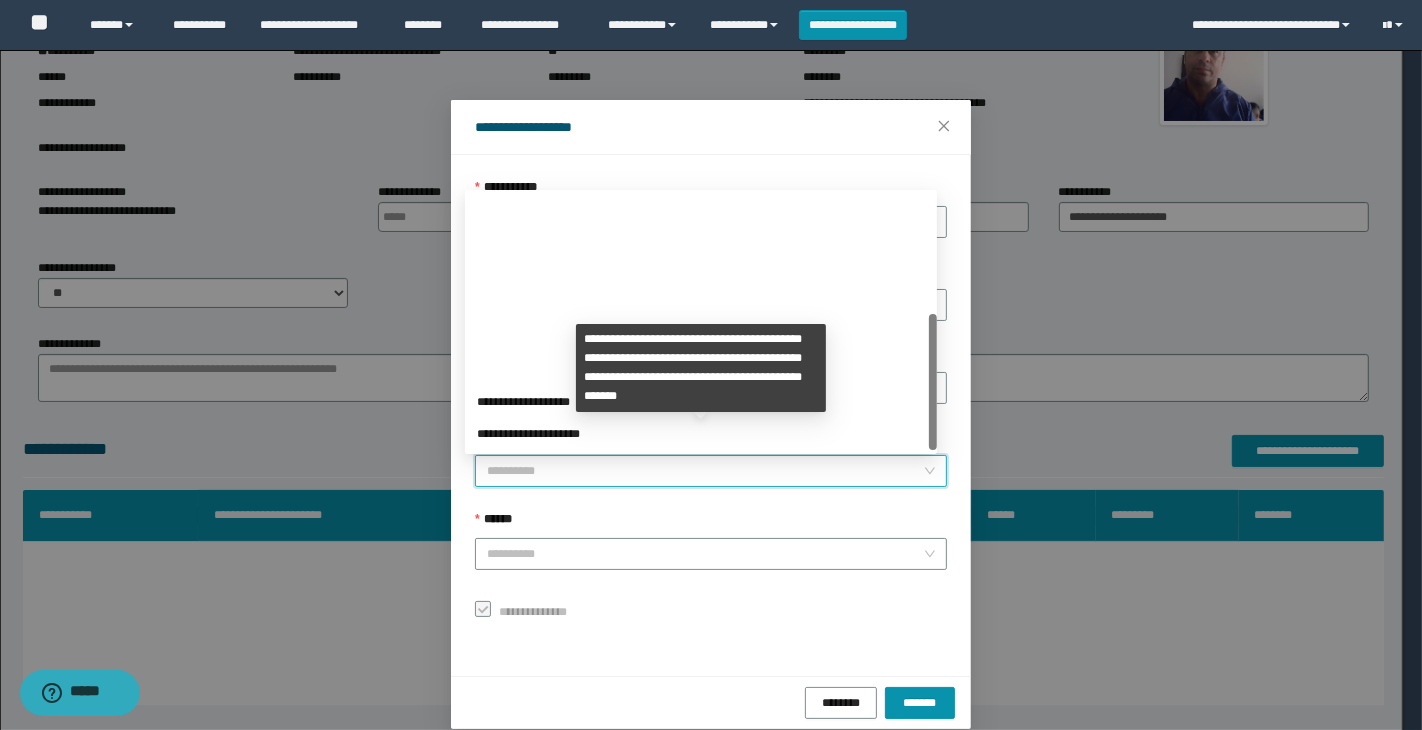 scroll, scrollTop: 223, scrollLeft: 0, axis: vertical 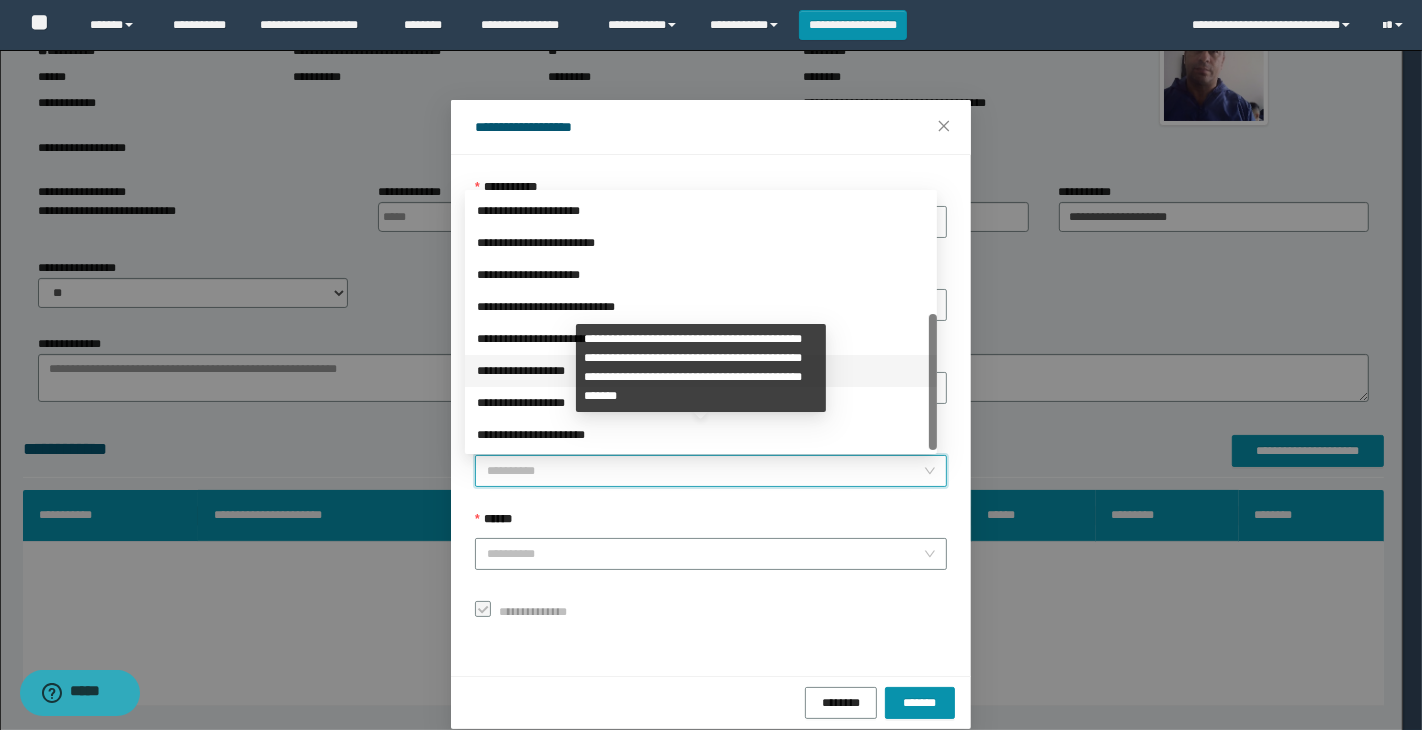 click on "**********" at bounding box center (701, 371) 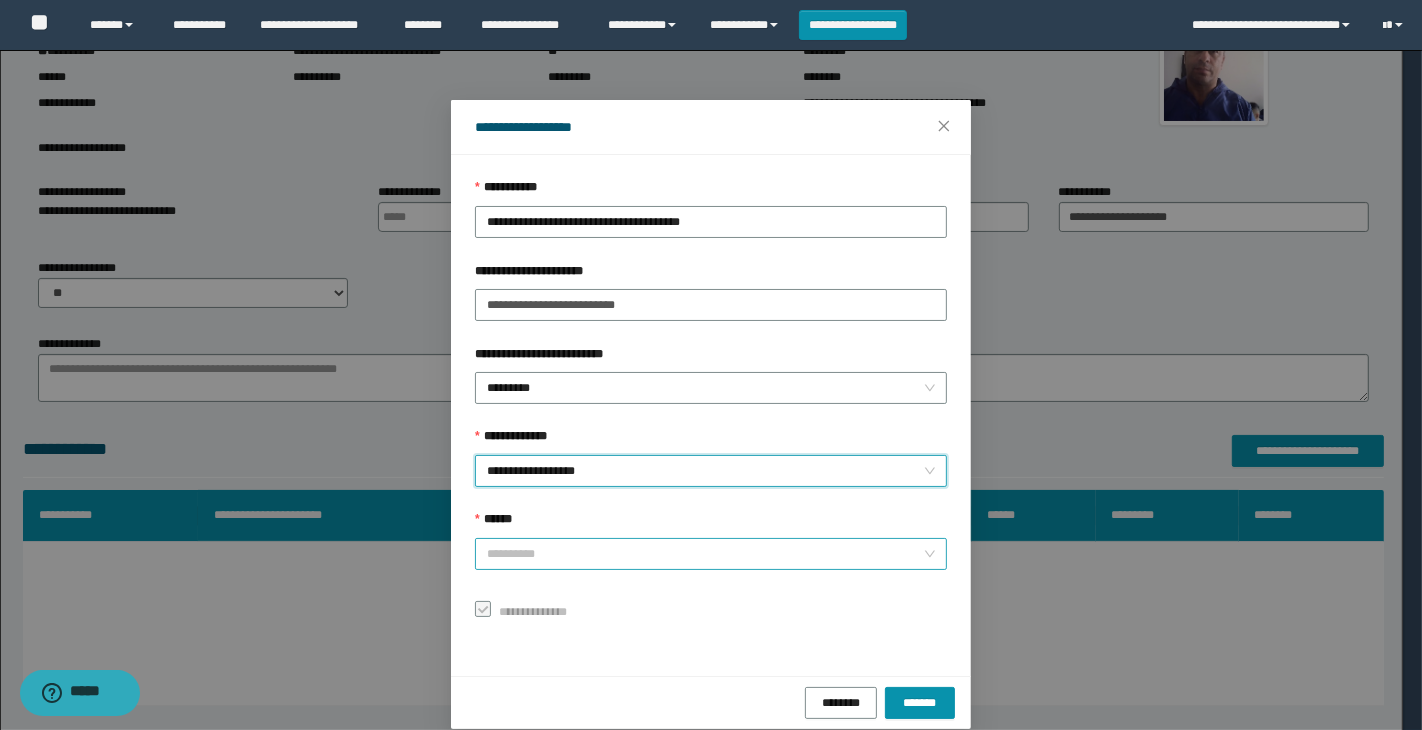 click on "******" at bounding box center (705, 554) 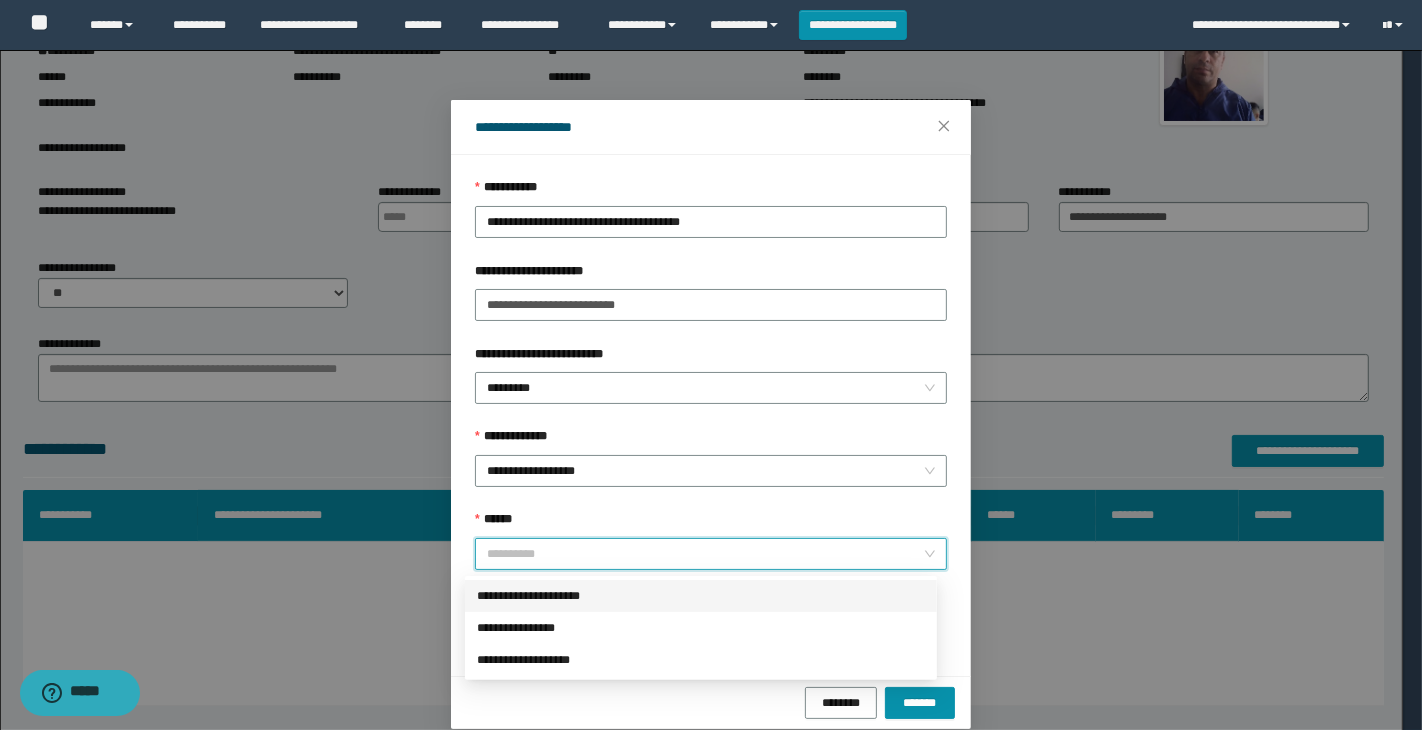 click on "**********" at bounding box center [701, 596] 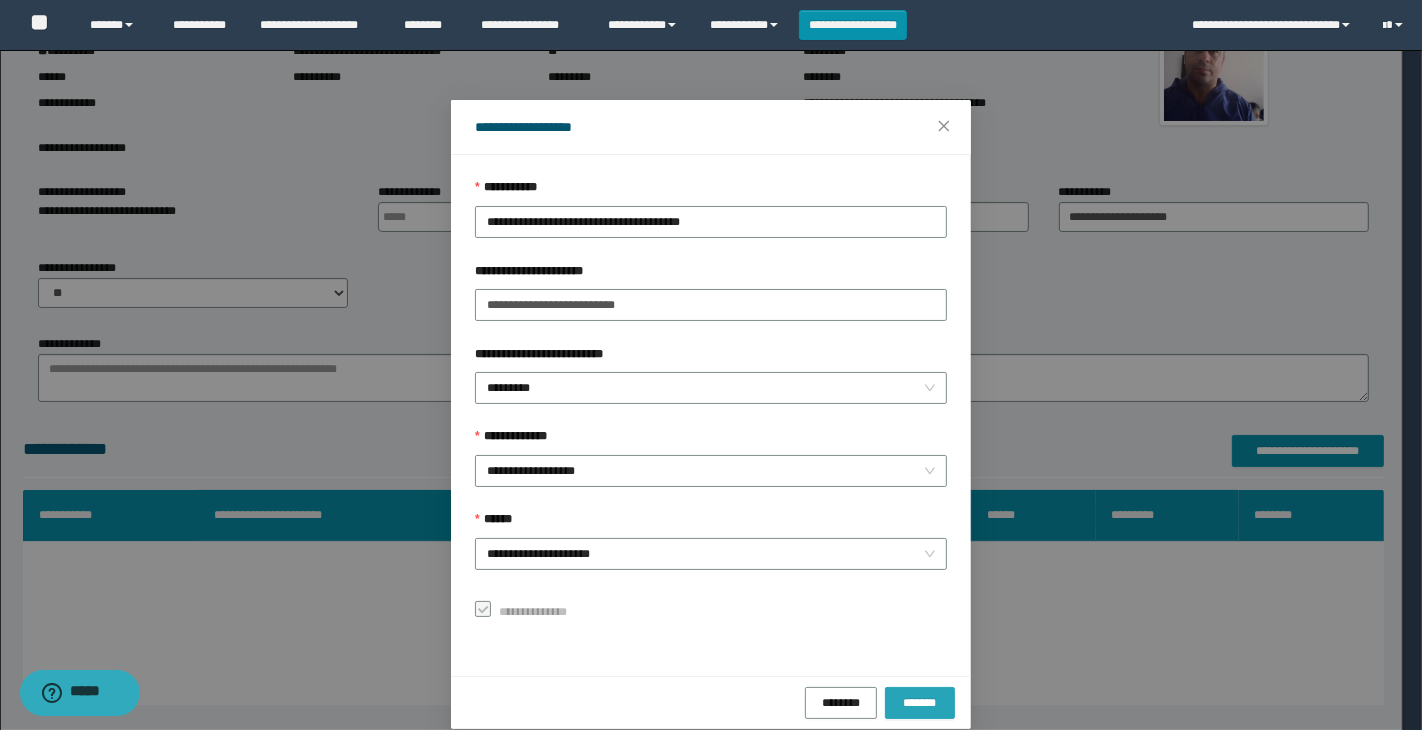 click on "*******" at bounding box center [920, 702] 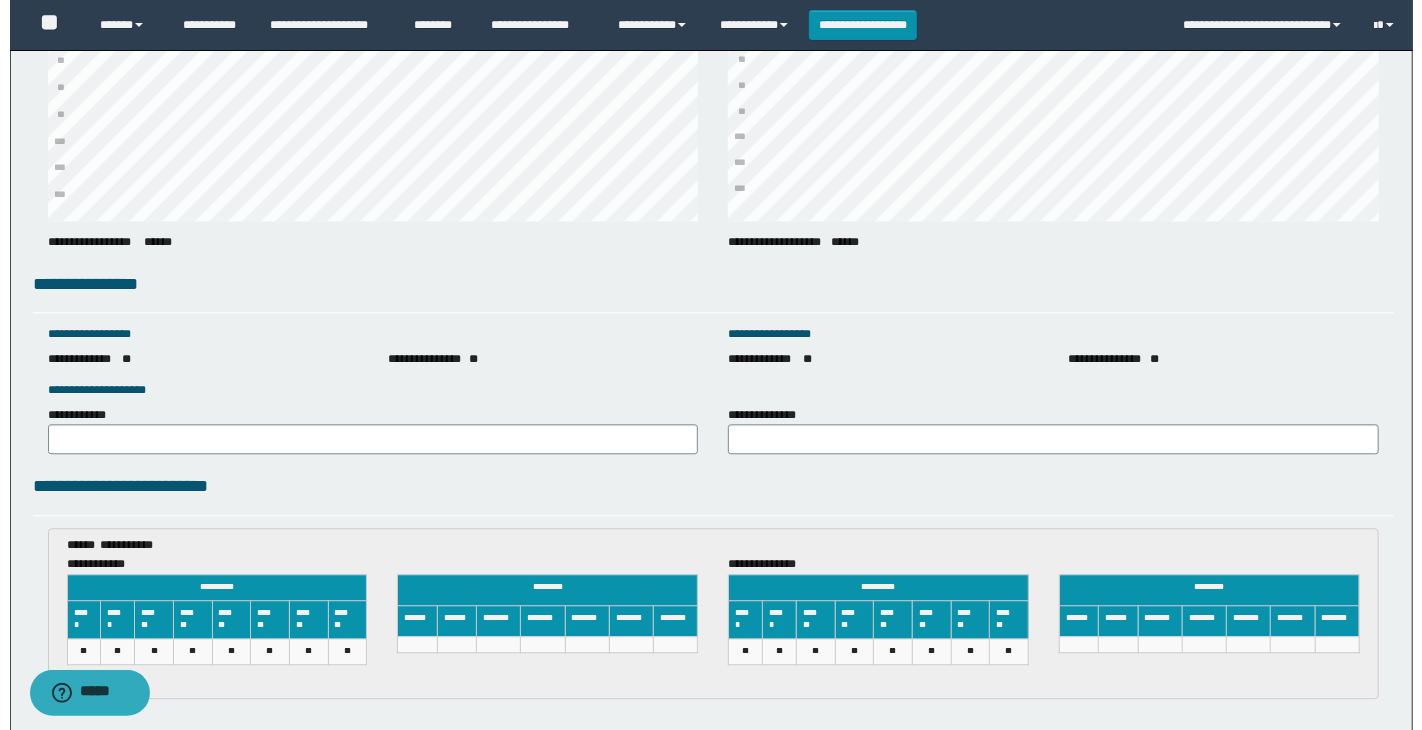 scroll, scrollTop: 2981, scrollLeft: 0, axis: vertical 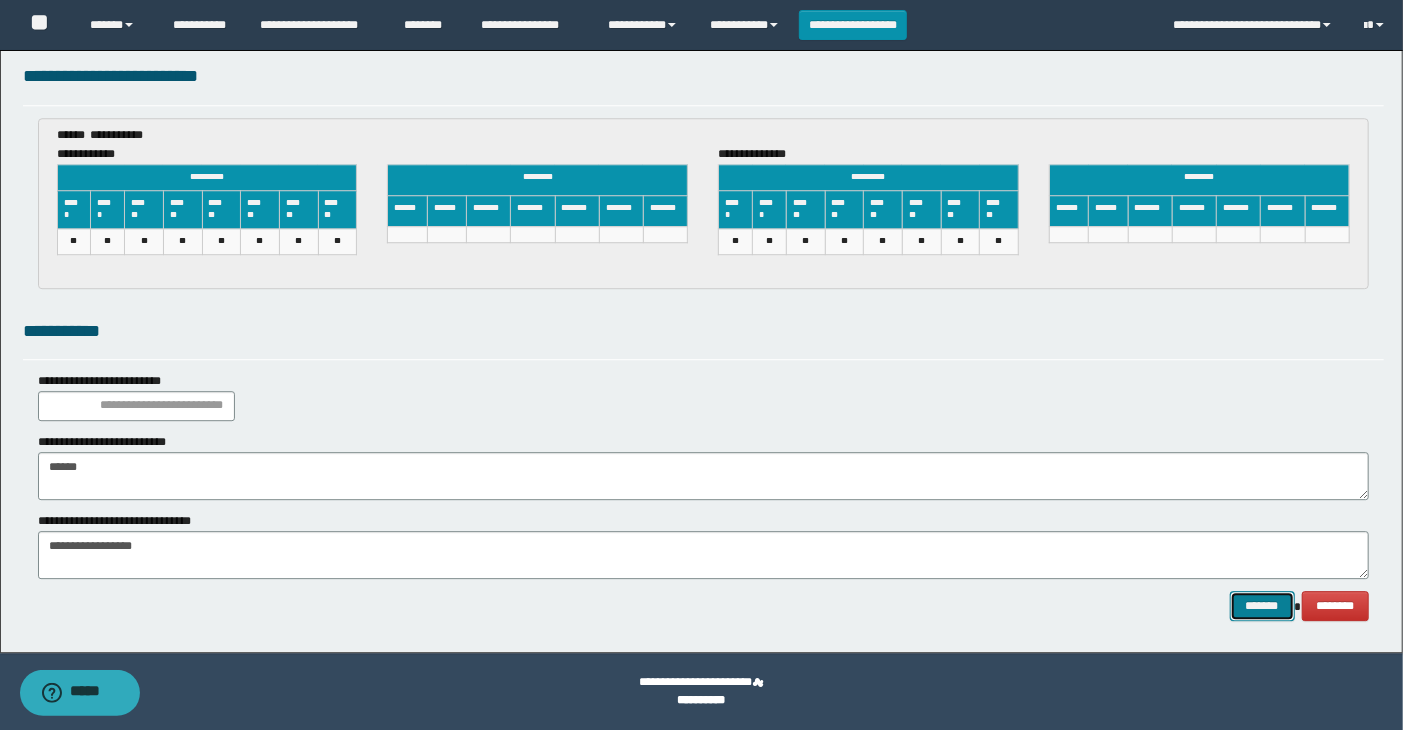 click on "*******" at bounding box center [1262, 606] 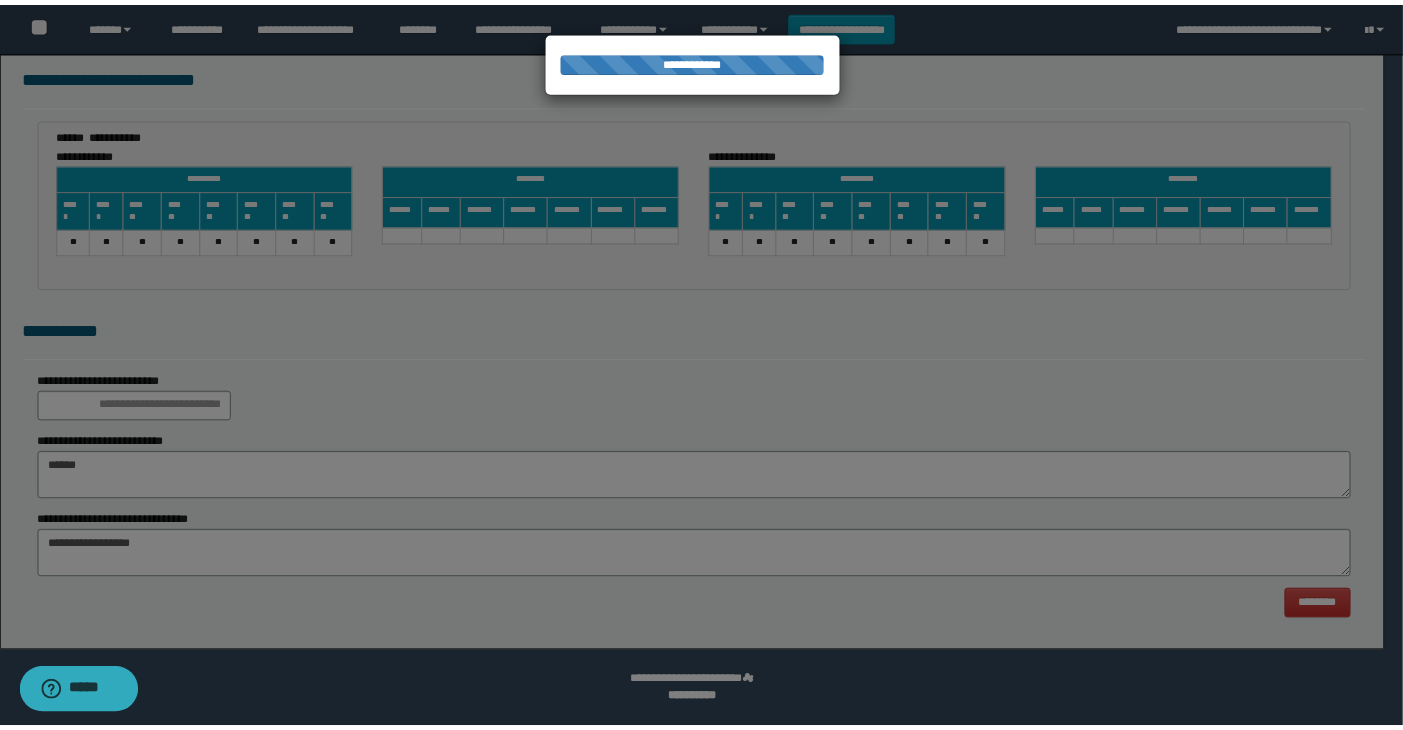 scroll, scrollTop: 0, scrollLeft: 0, axis: both 